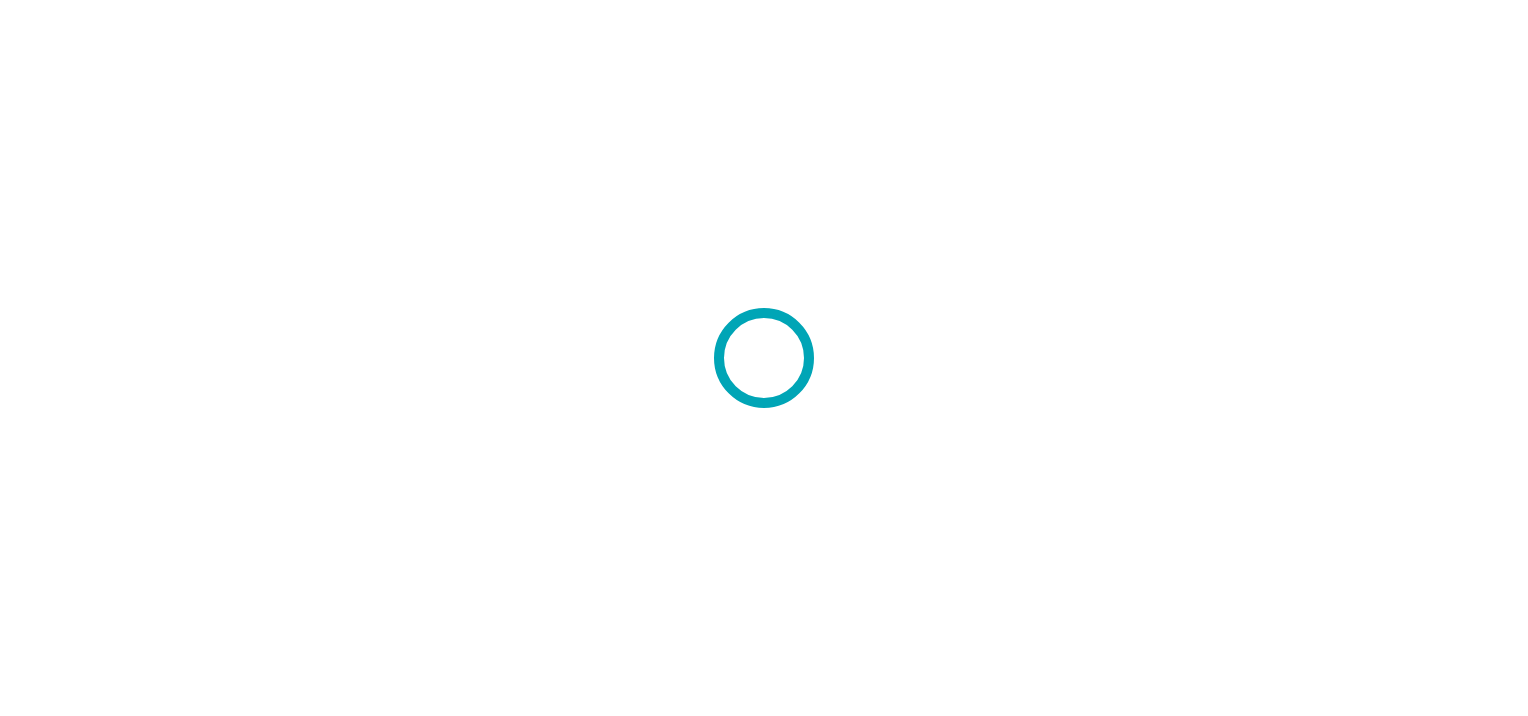 scroll, scrollTop: 0, scrollLeft: 0, axis: both 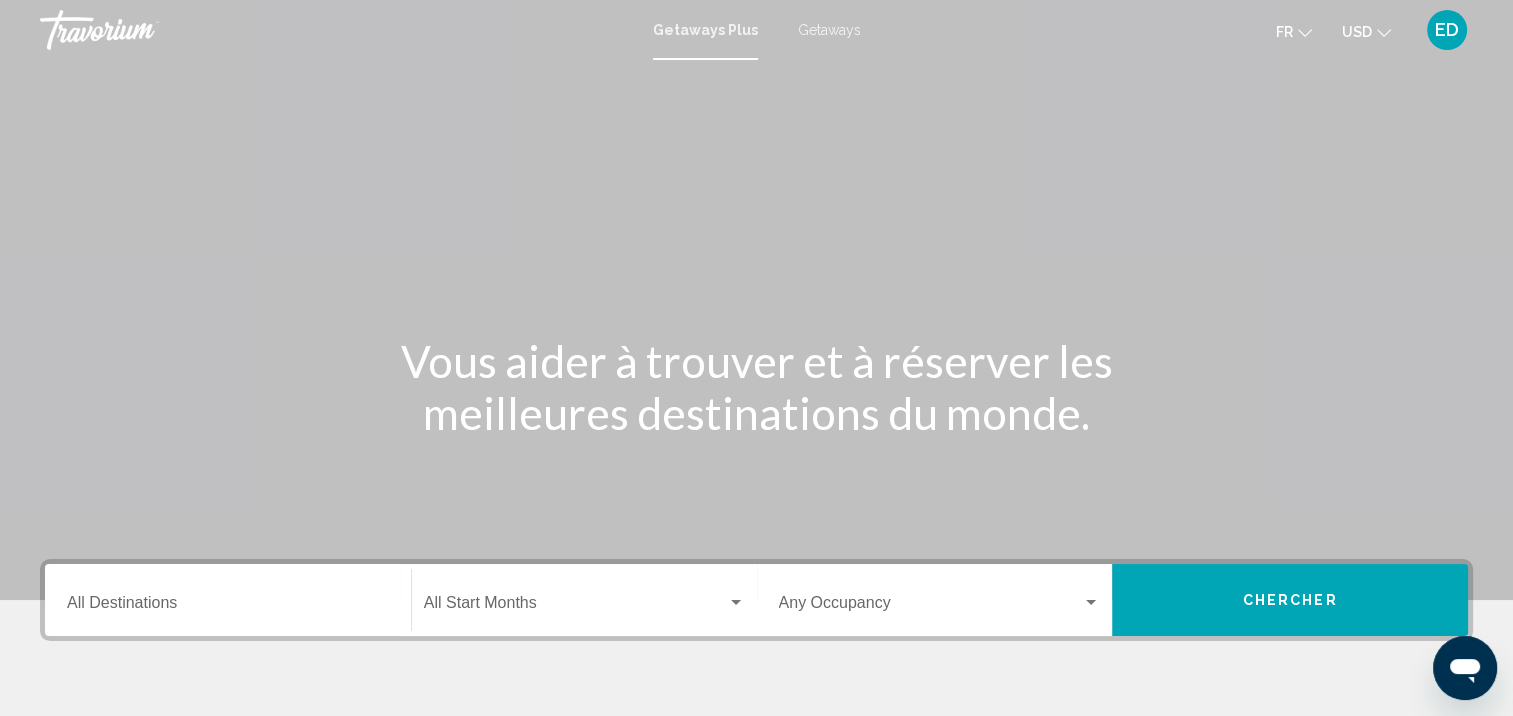 click on "Destination All Destinations" at bounding box center (228, 600) 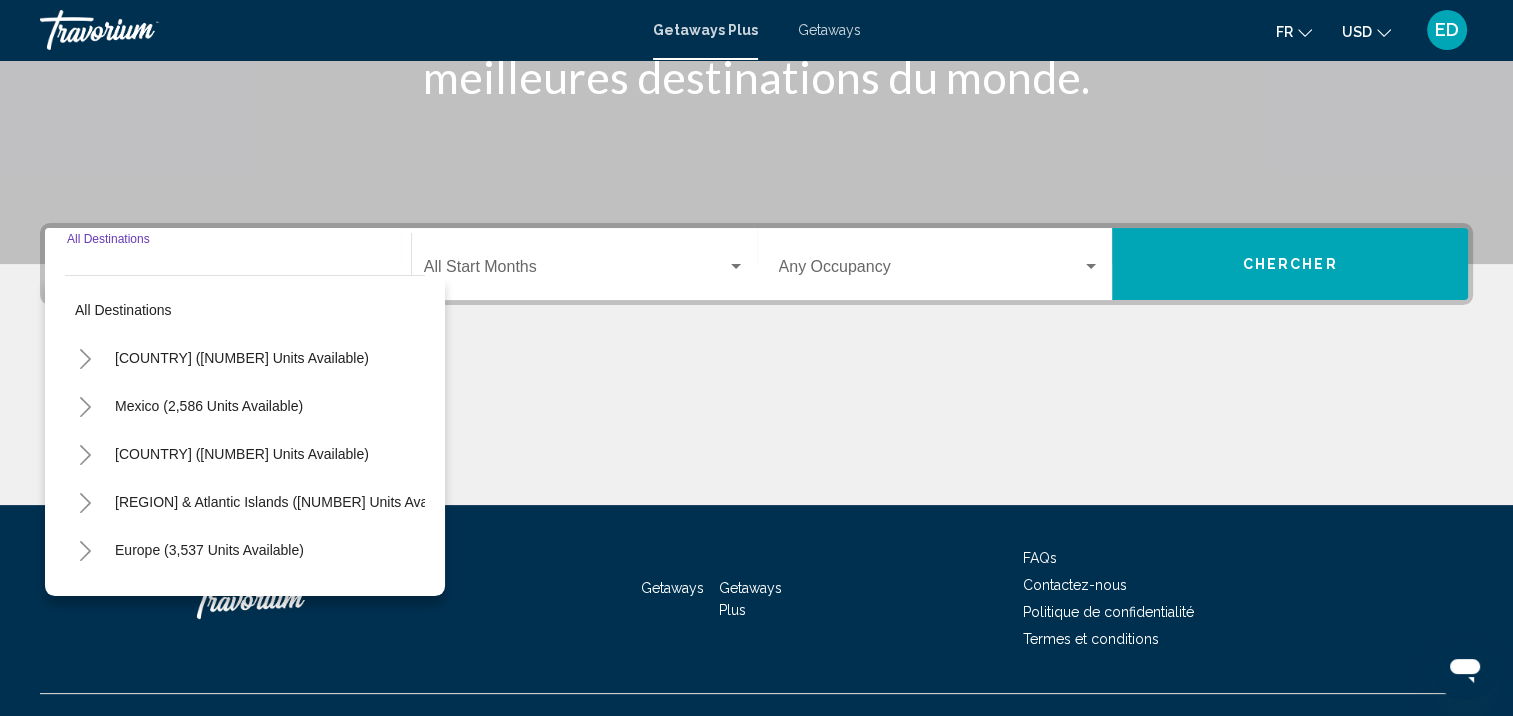 scroll, scrollTop: 369, scrollLeft: 0, axis: vertical 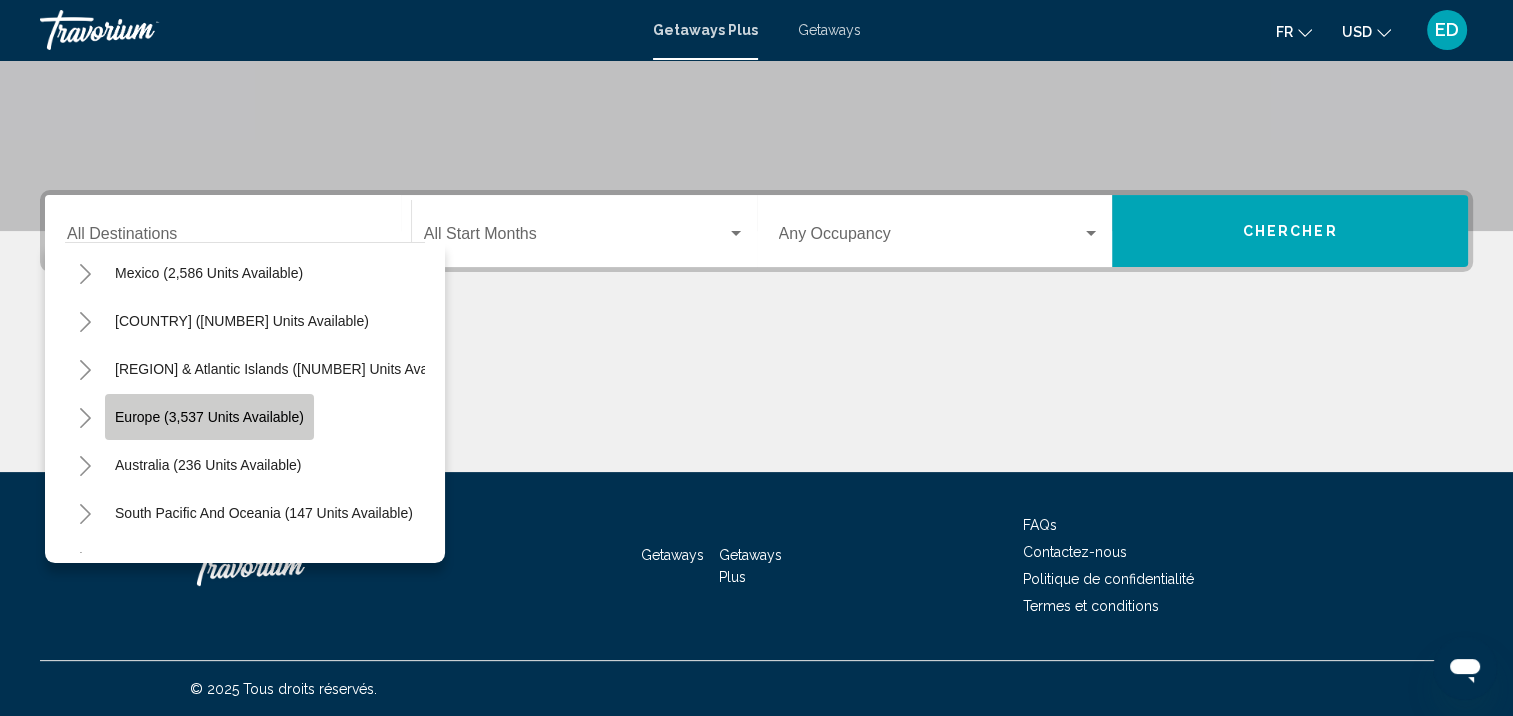 click on "Europe (3,537 units available)" 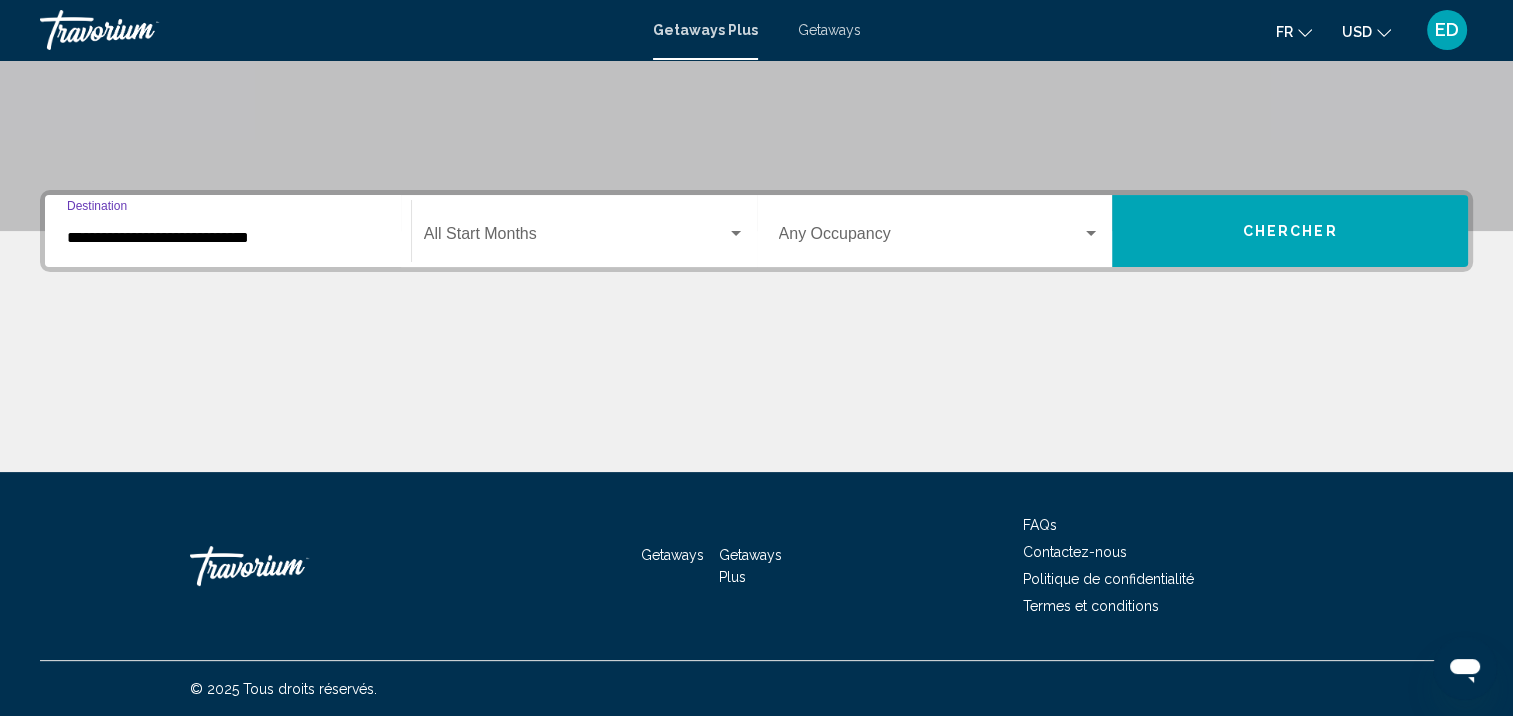 click at bounding box center [736, 234] 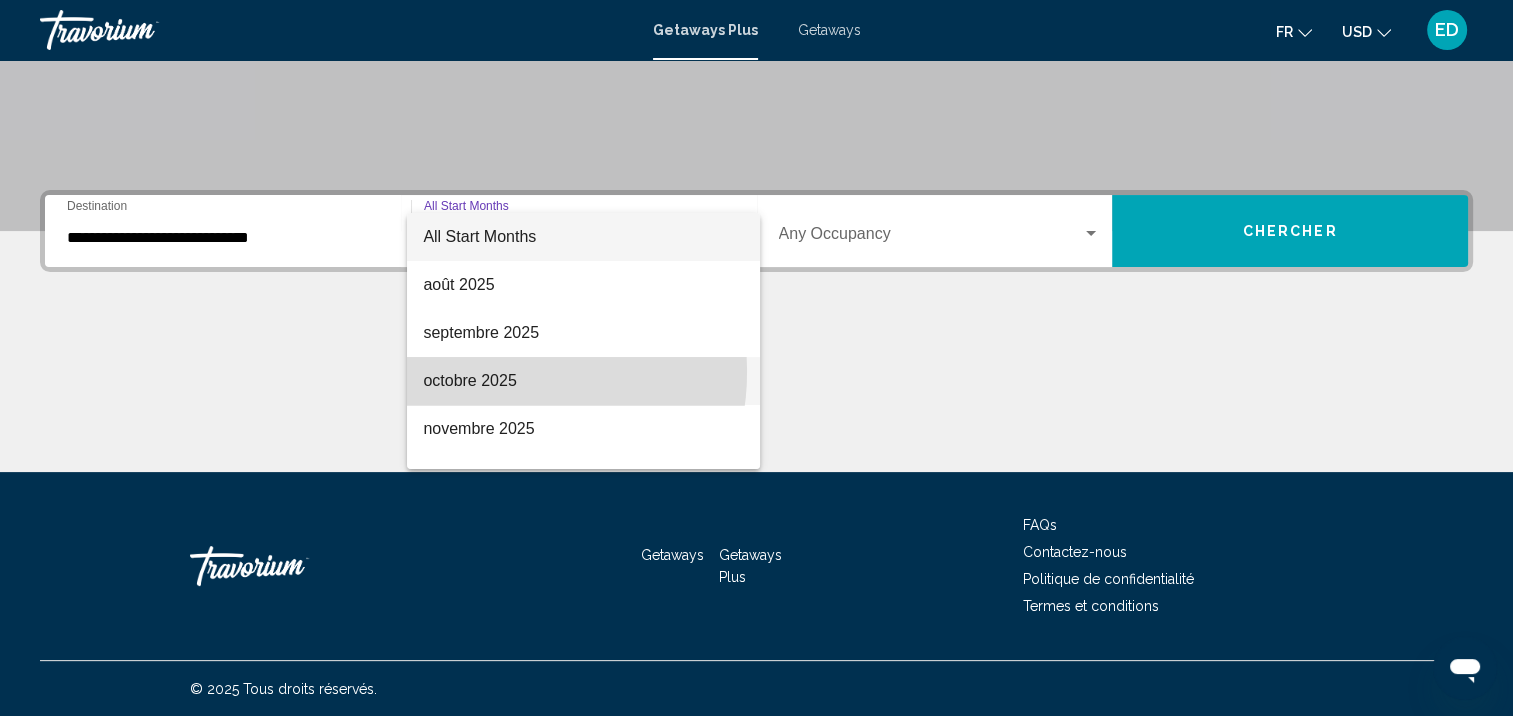click on "octobre 2025" at bounding box center (583, 381) 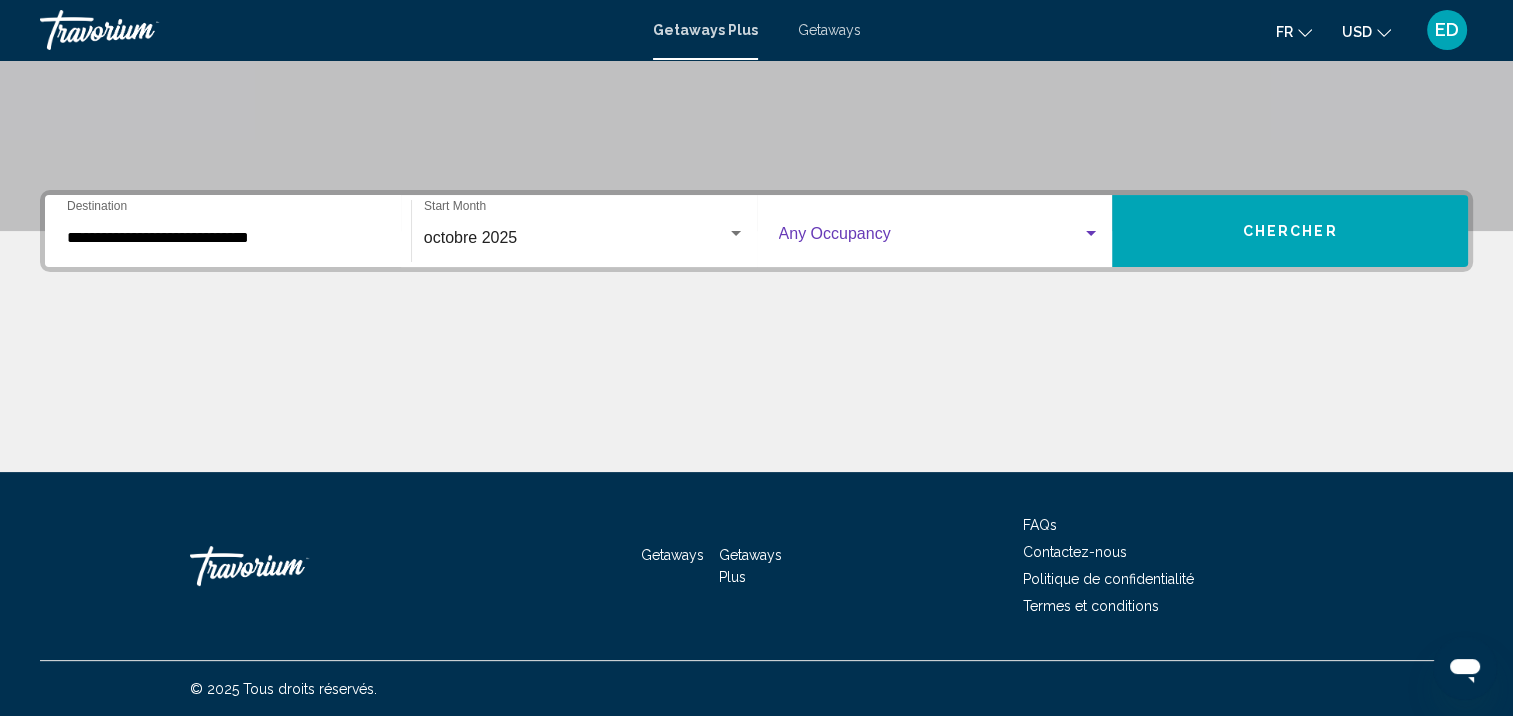 click at bounding box center (931, 238) 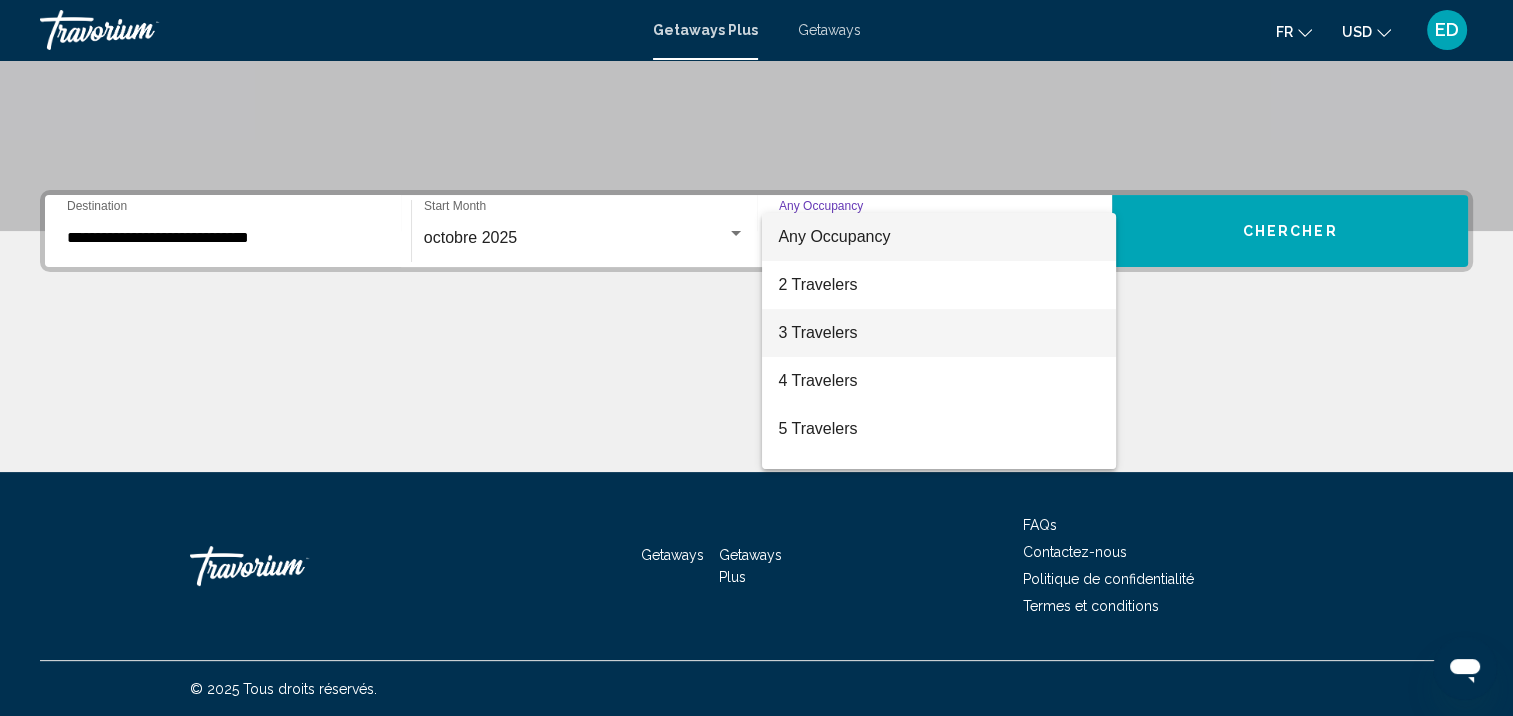click on "3 Travelers" at bounding box center [939, 333] 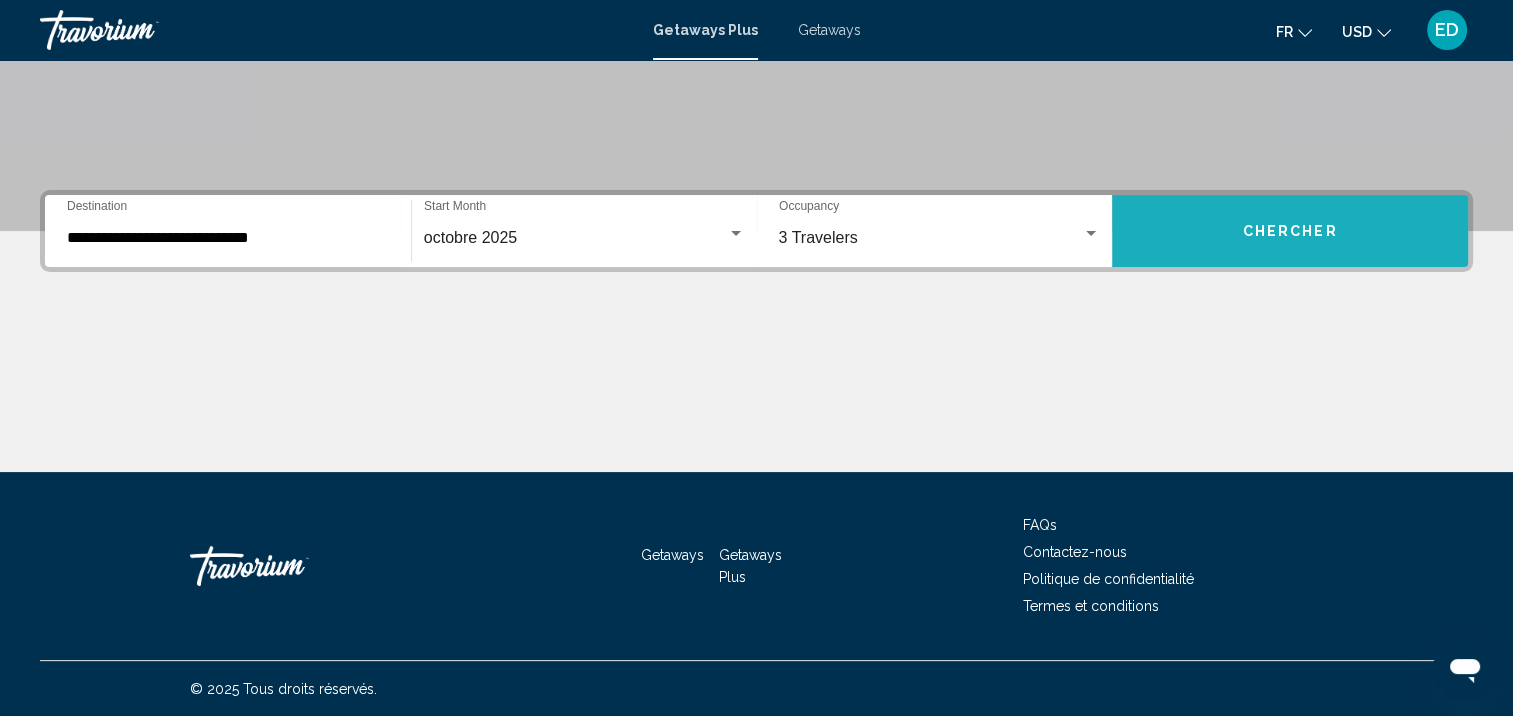 click on "Chercher" at bounding box center (1290, 231) 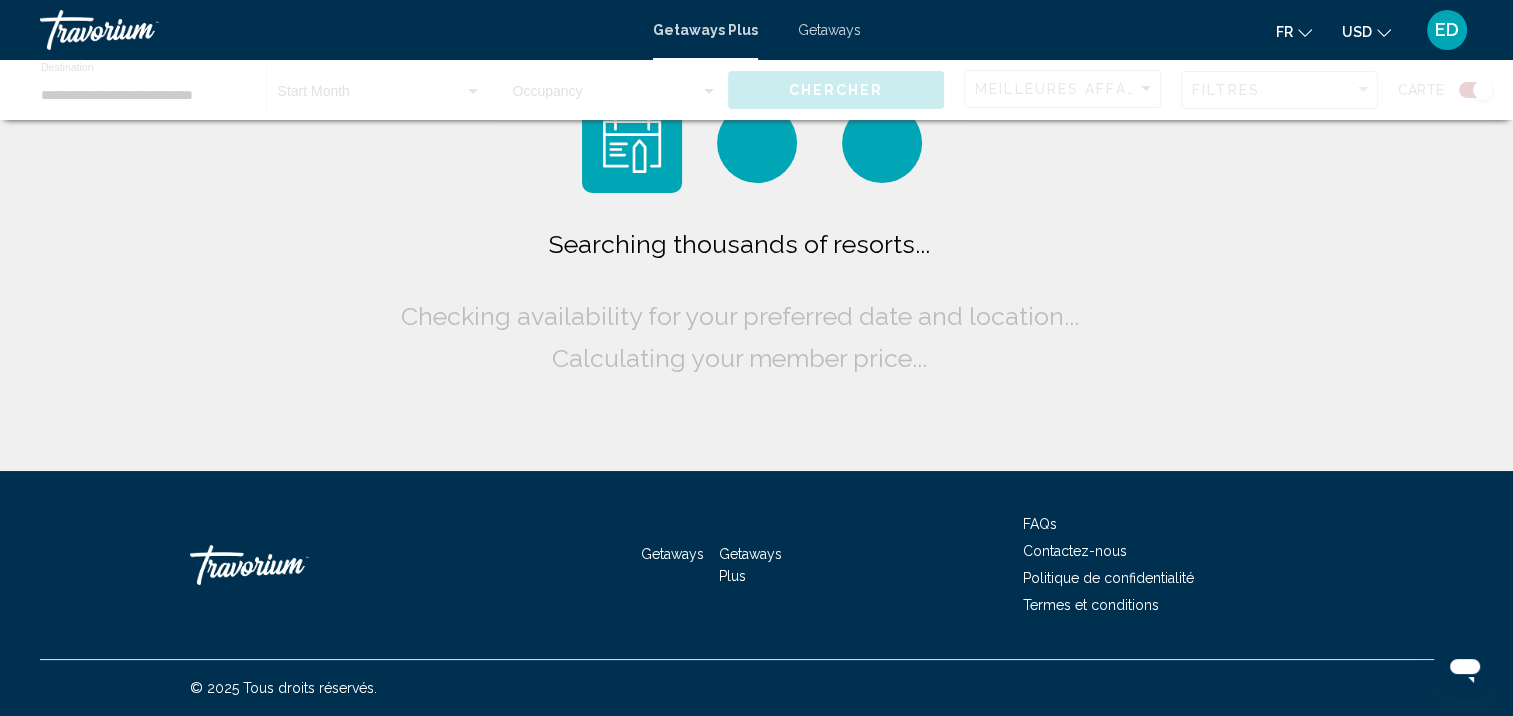 scroll, scrollTop: 0, scrollLeft: 0, axis: both 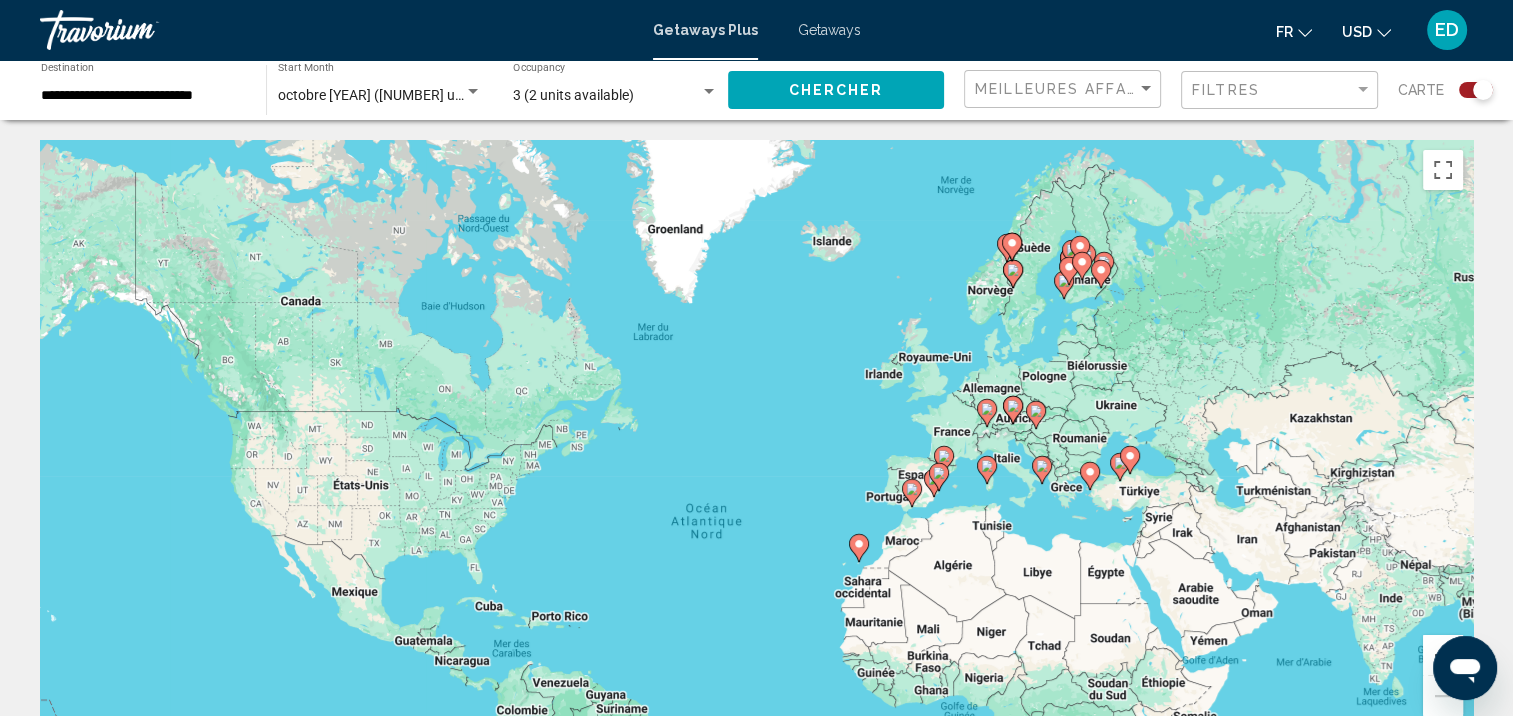 drag, startPoint x: 1169, startPoint y: 221, endPoint x: 1180, endPoint y: 337, distance: 116.520386 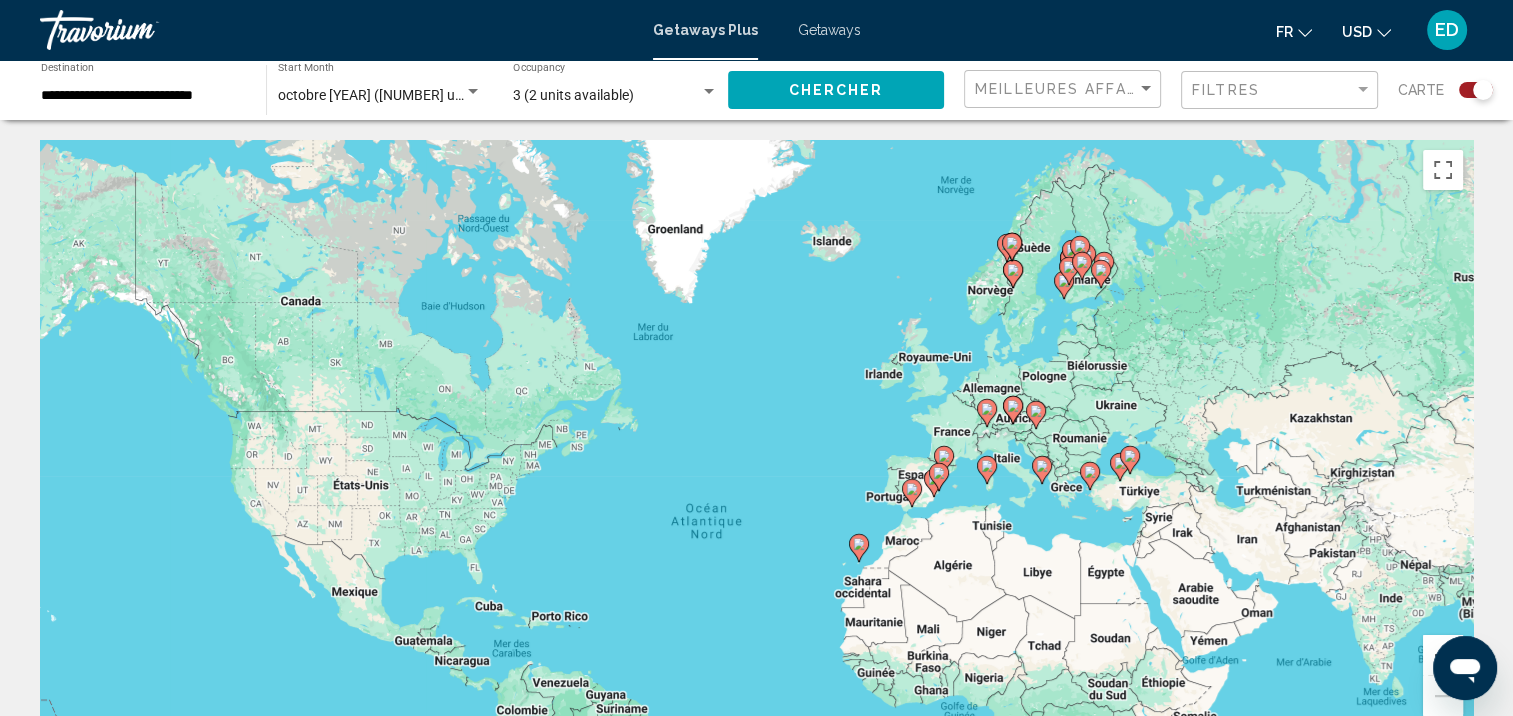 click on "Pour activer le glissement avec le clavier, appuyez sur Alt+Entrée. Une fois ce mode activé, utilisez les touches fléchées pour déplacer le repère. Pour valider le déplacement, appuyez sur Entrée. Pour annuler, appuyez sur Échap." at bounding box center [756, 440] 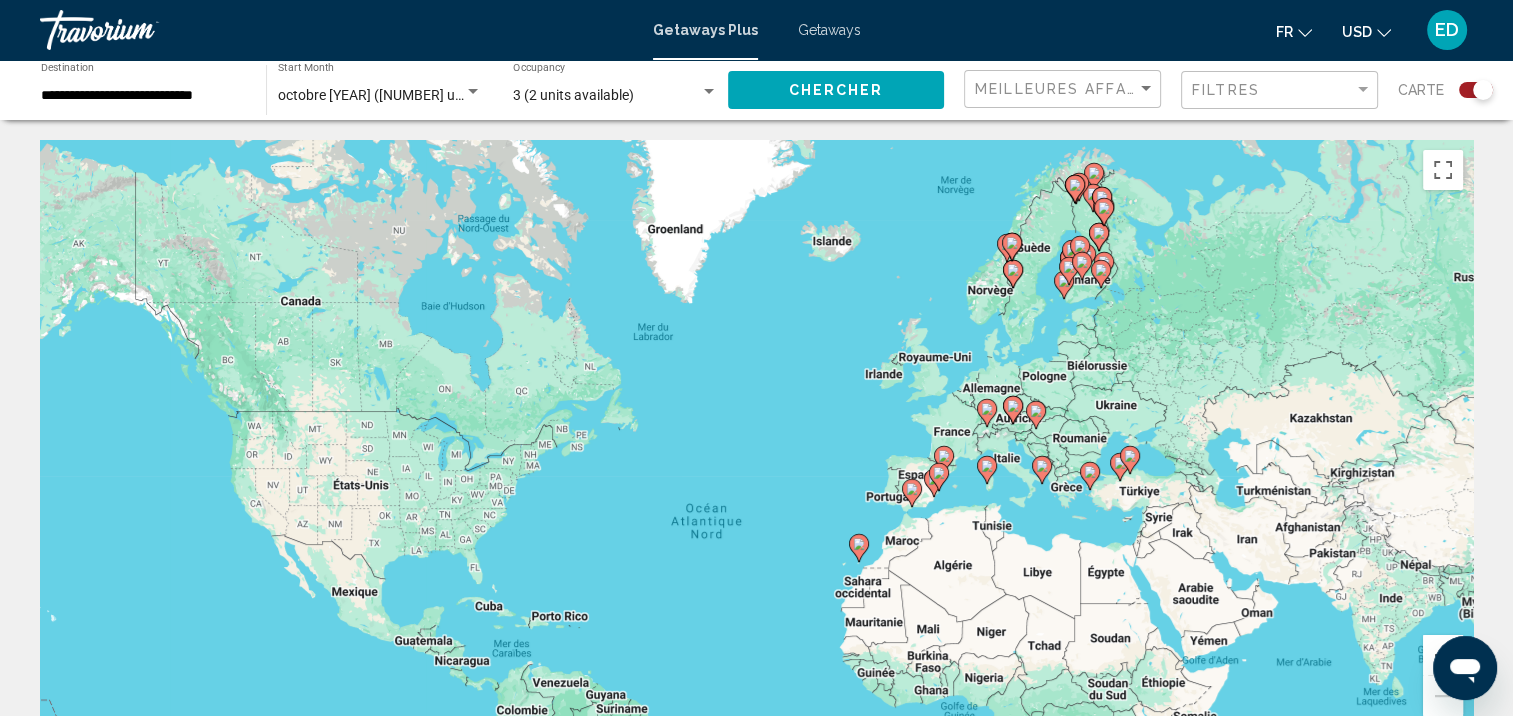 click 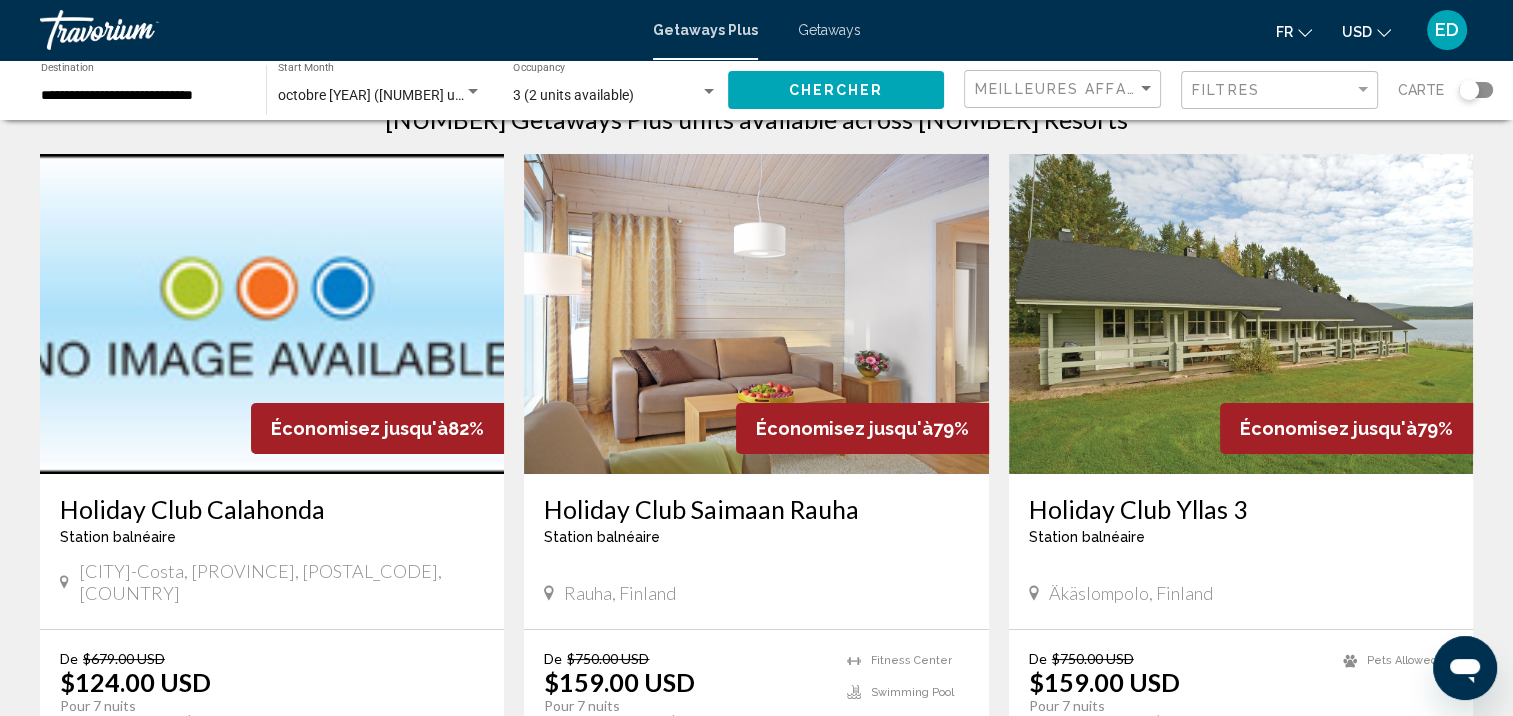 scroll, scrollTop: 100, scrollLeft: 0, axis: vertical 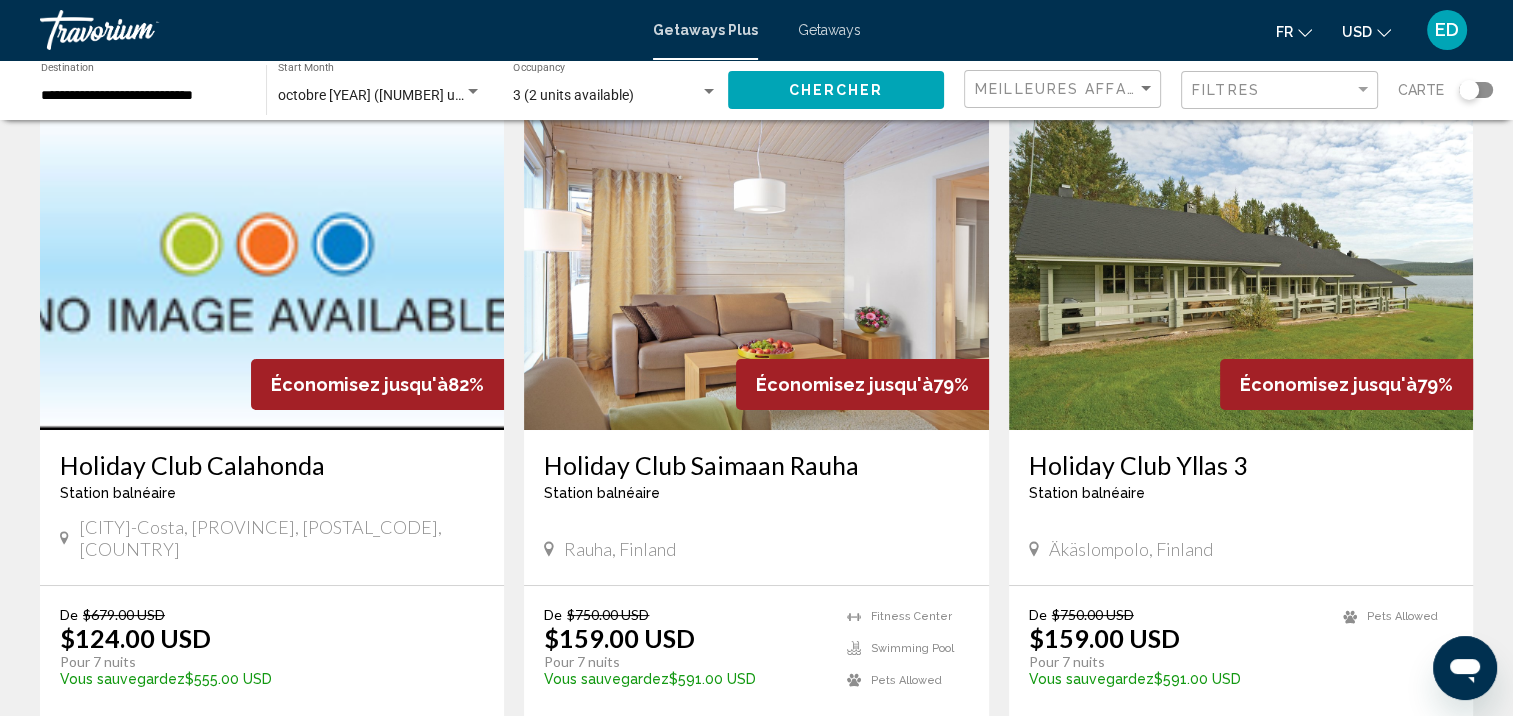 click 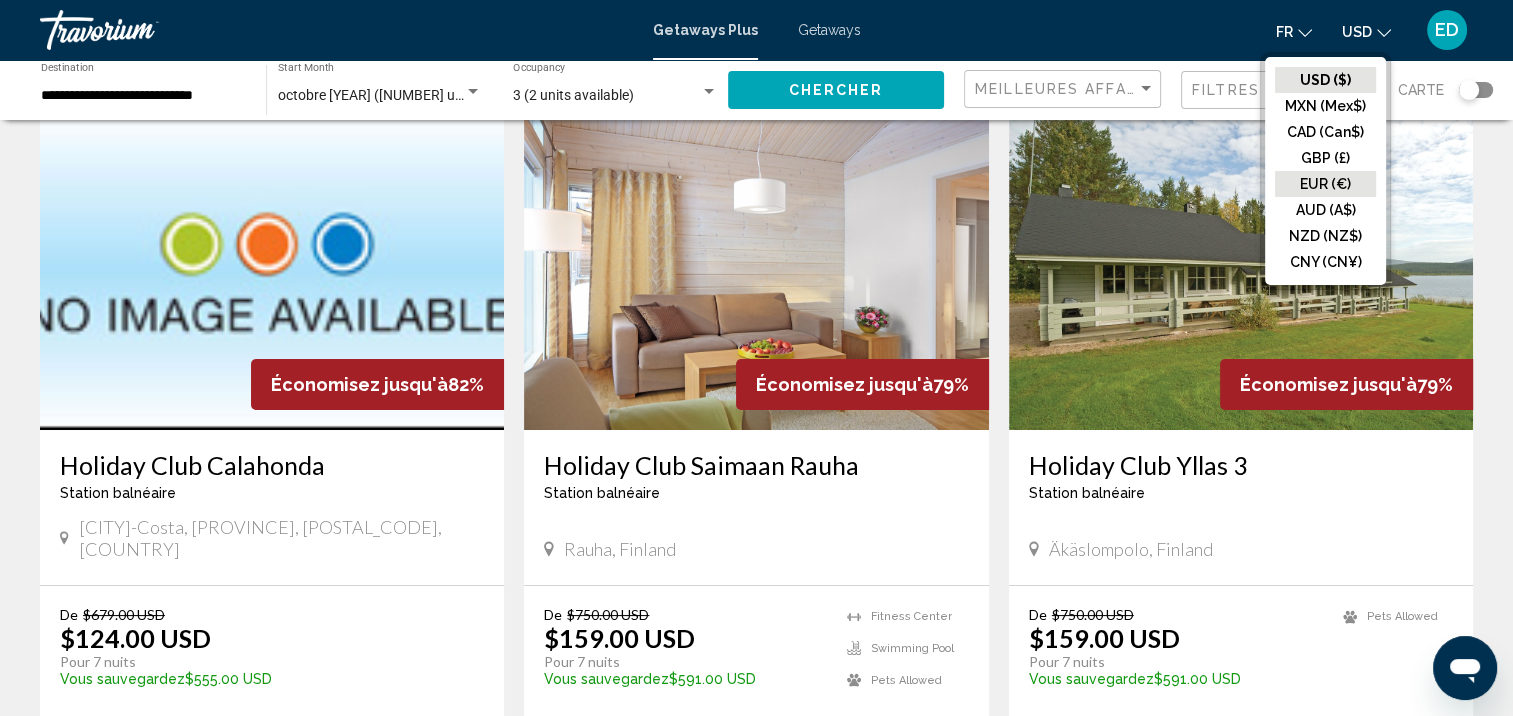 click on "EUR (€)" 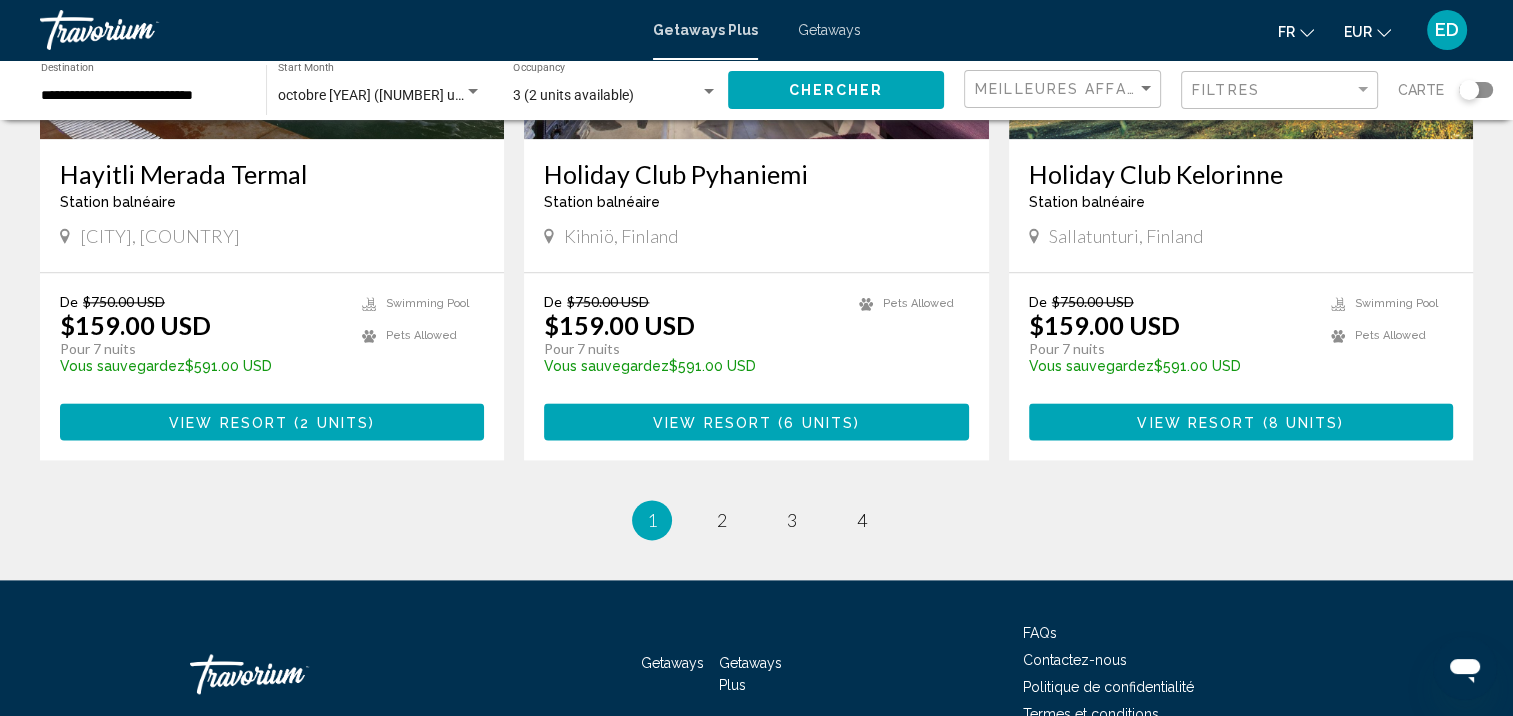 scroll, scrollTop: 2540, scrollLeft: 0, axis: vertical 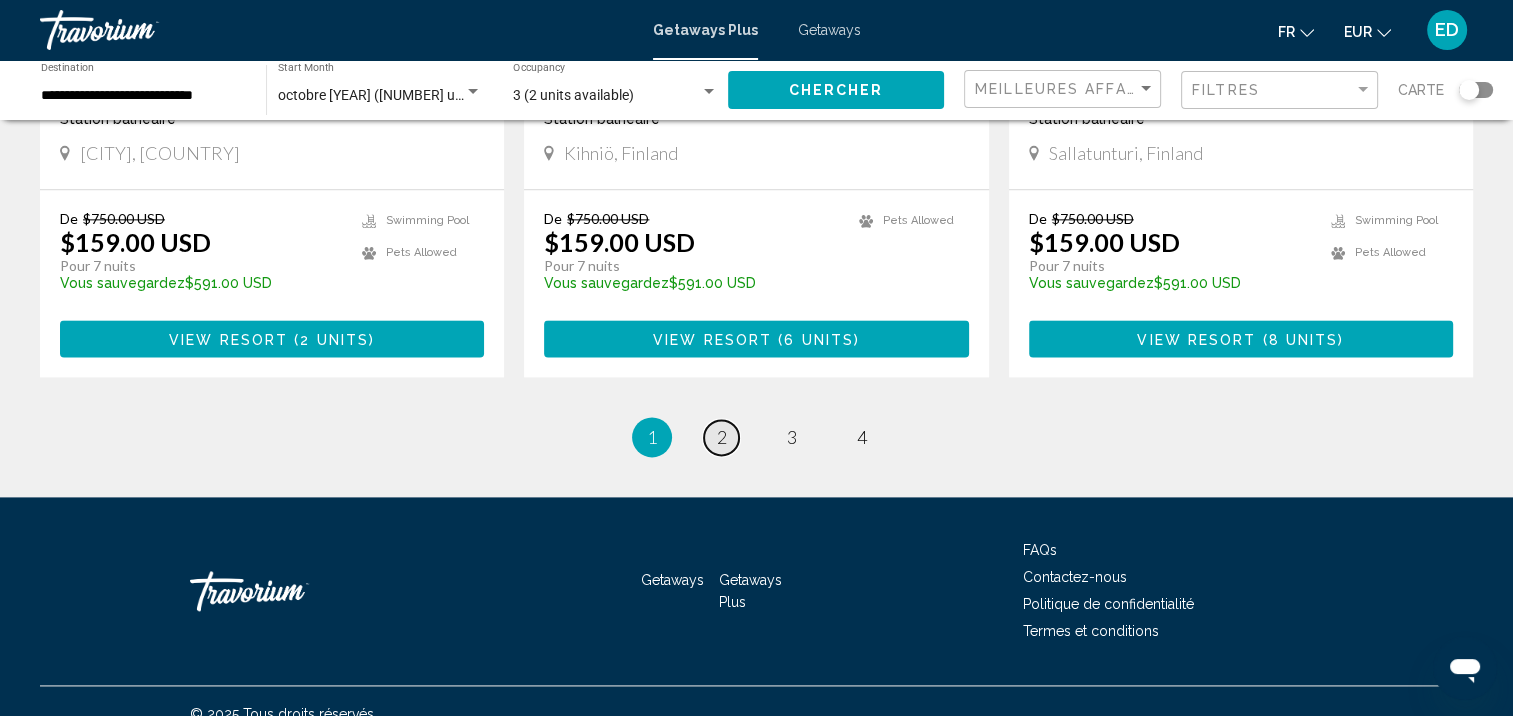 click on "2" at bounding box center [722, 437] 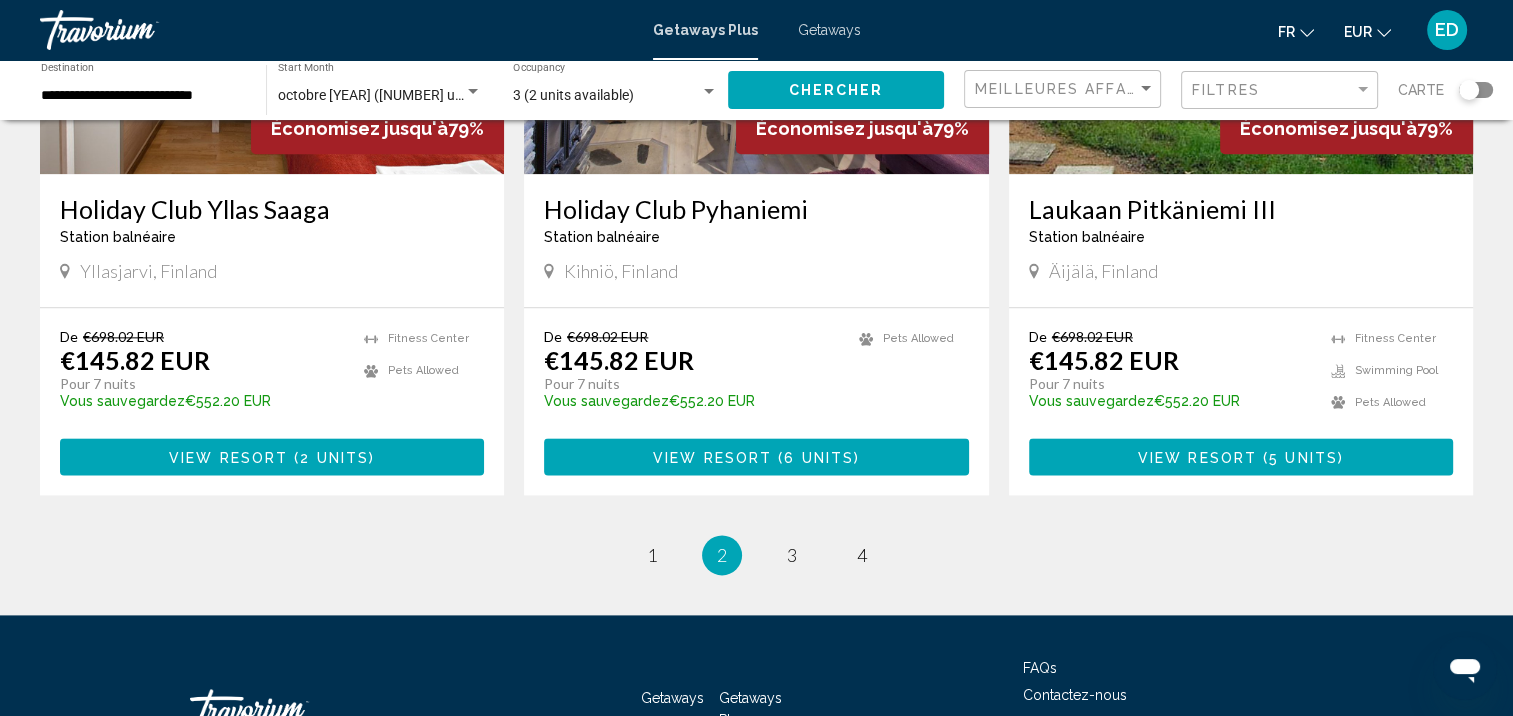 scroll, scrollTop: 2500, scrollLeft: 0, axis: vertical 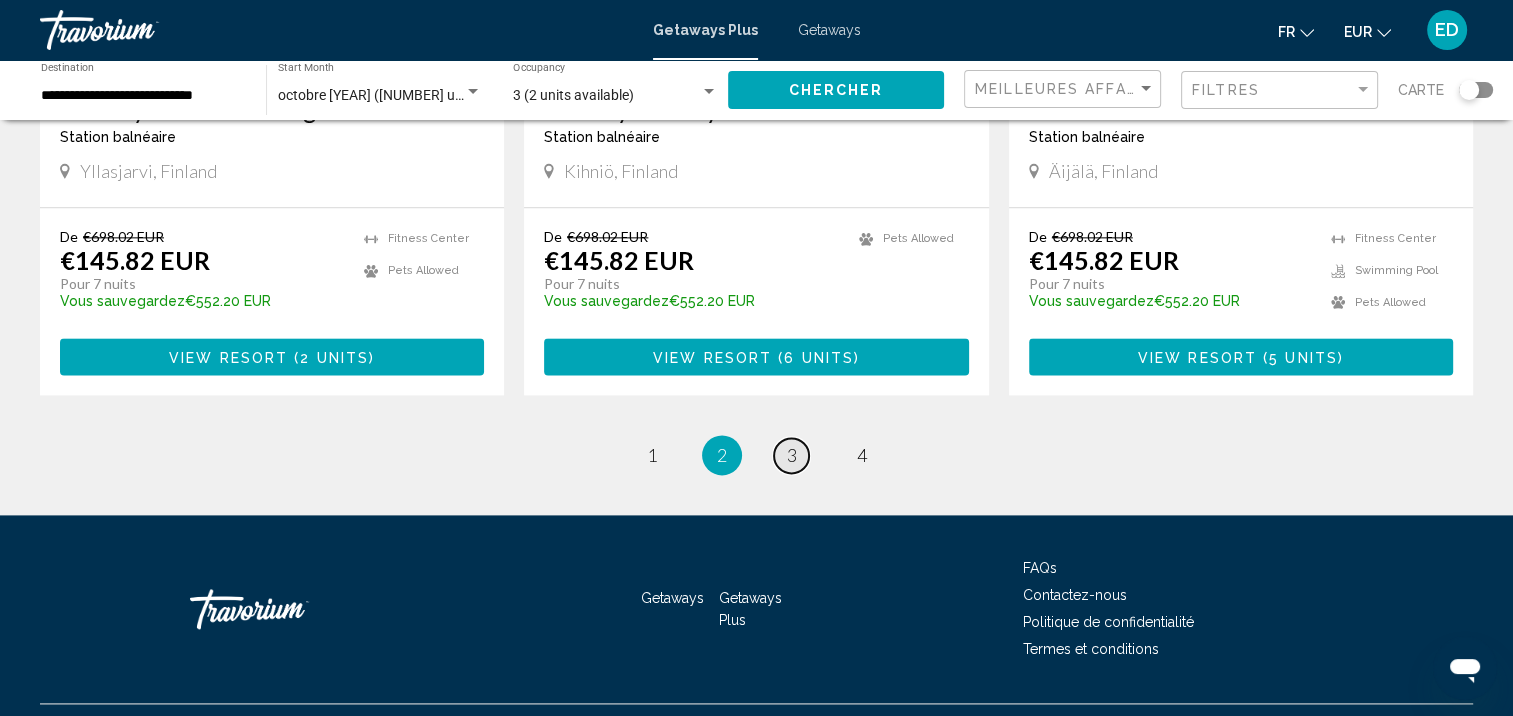 click on "3" at bounding box center (792, 455) 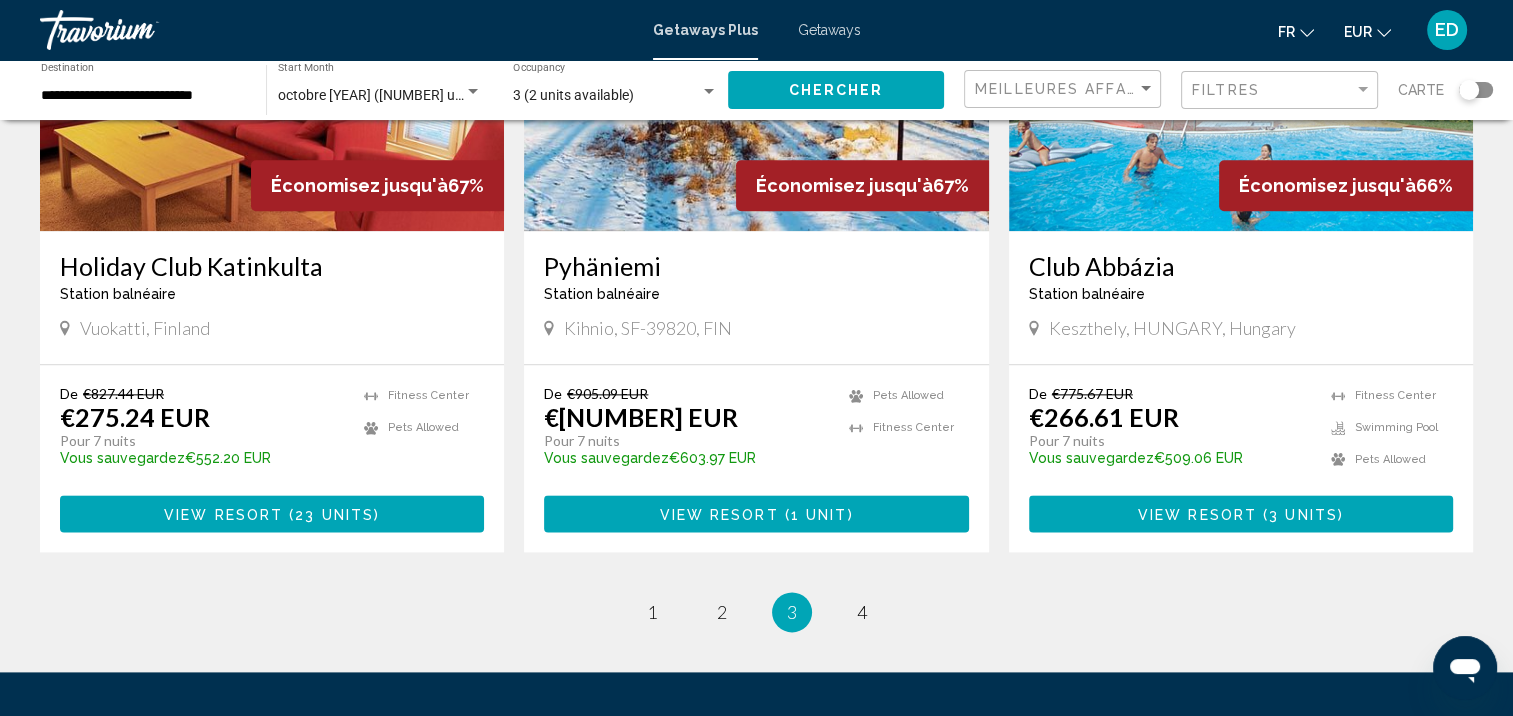 scroll, scrollTop: 2400, scrollLeft: 0, axis: vertical 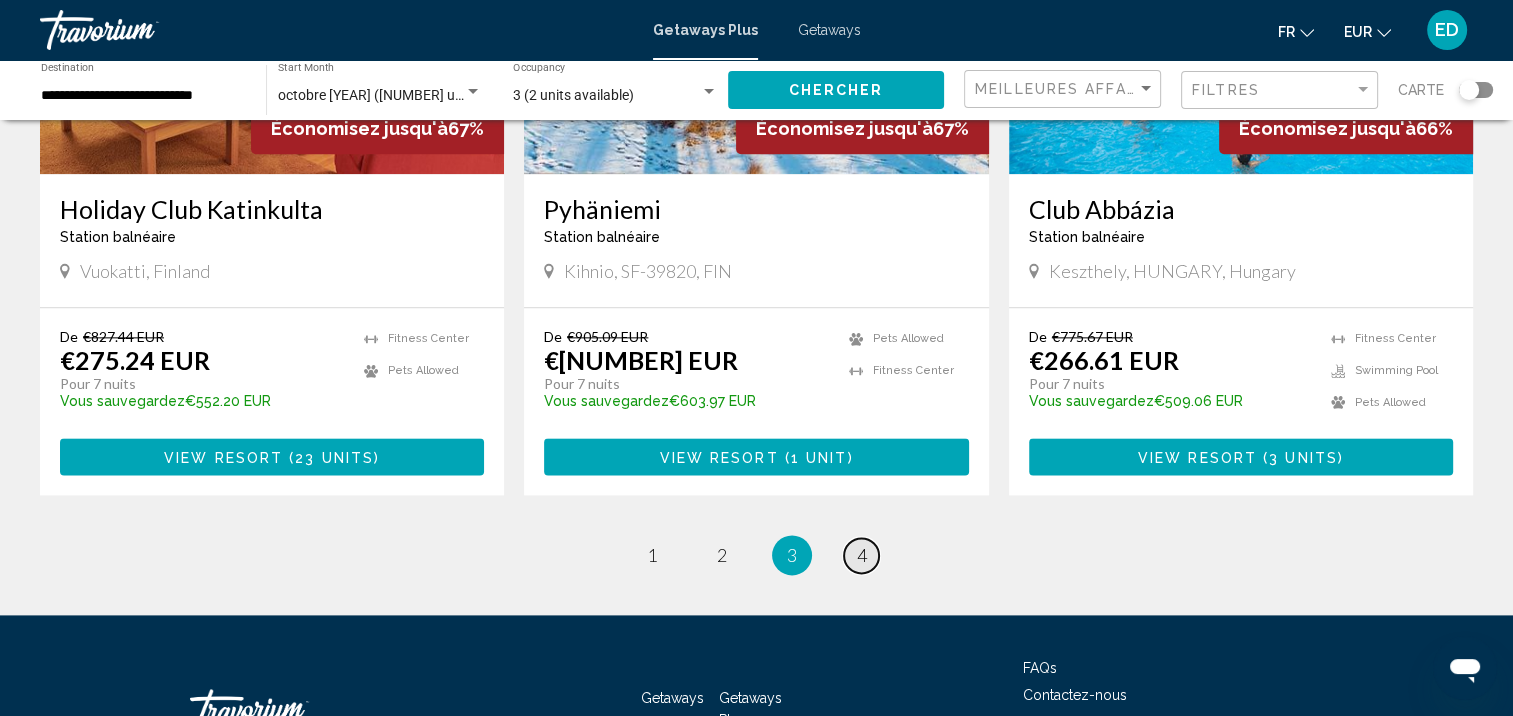 click on "4" at bounding box center (862, 555) 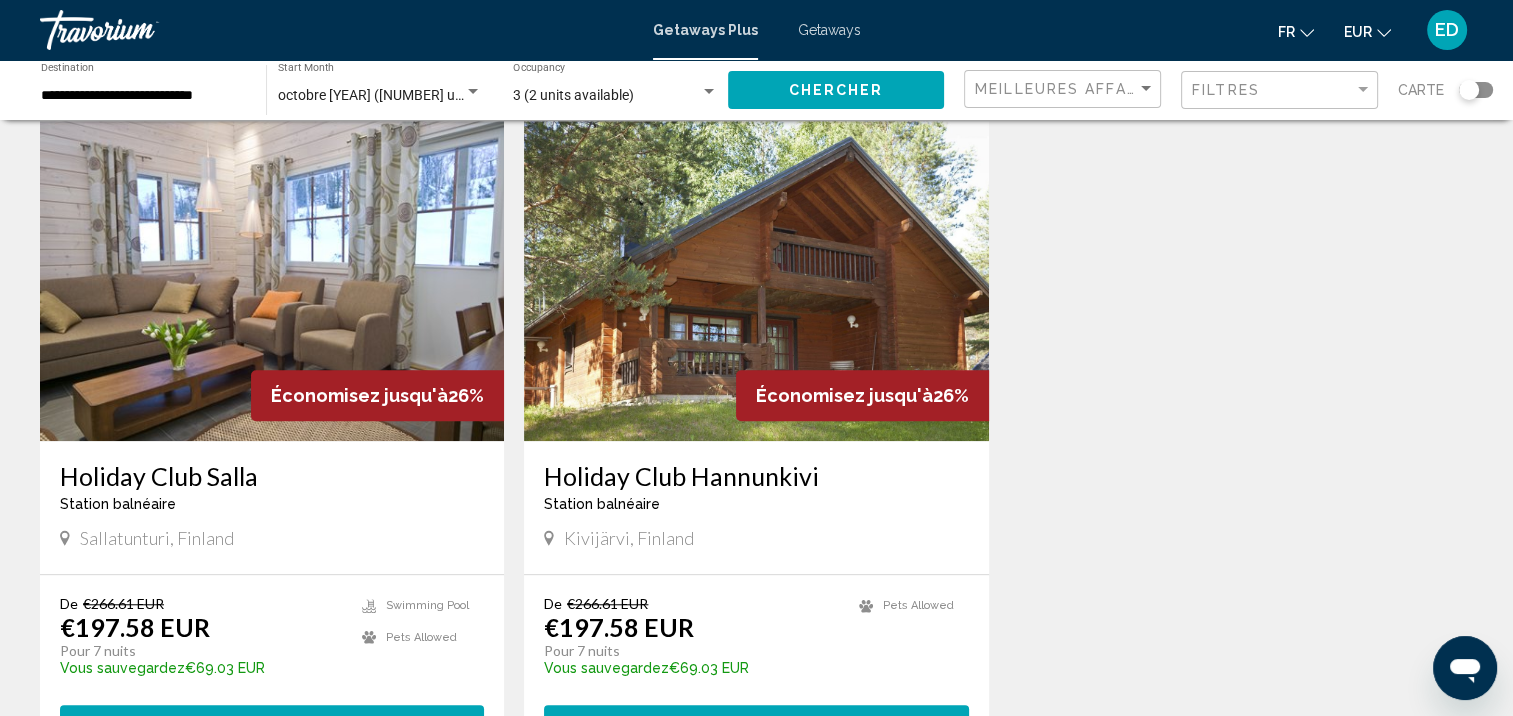 scroll, scrollTop: 1700, scrollLeft: 0, axis: vertical 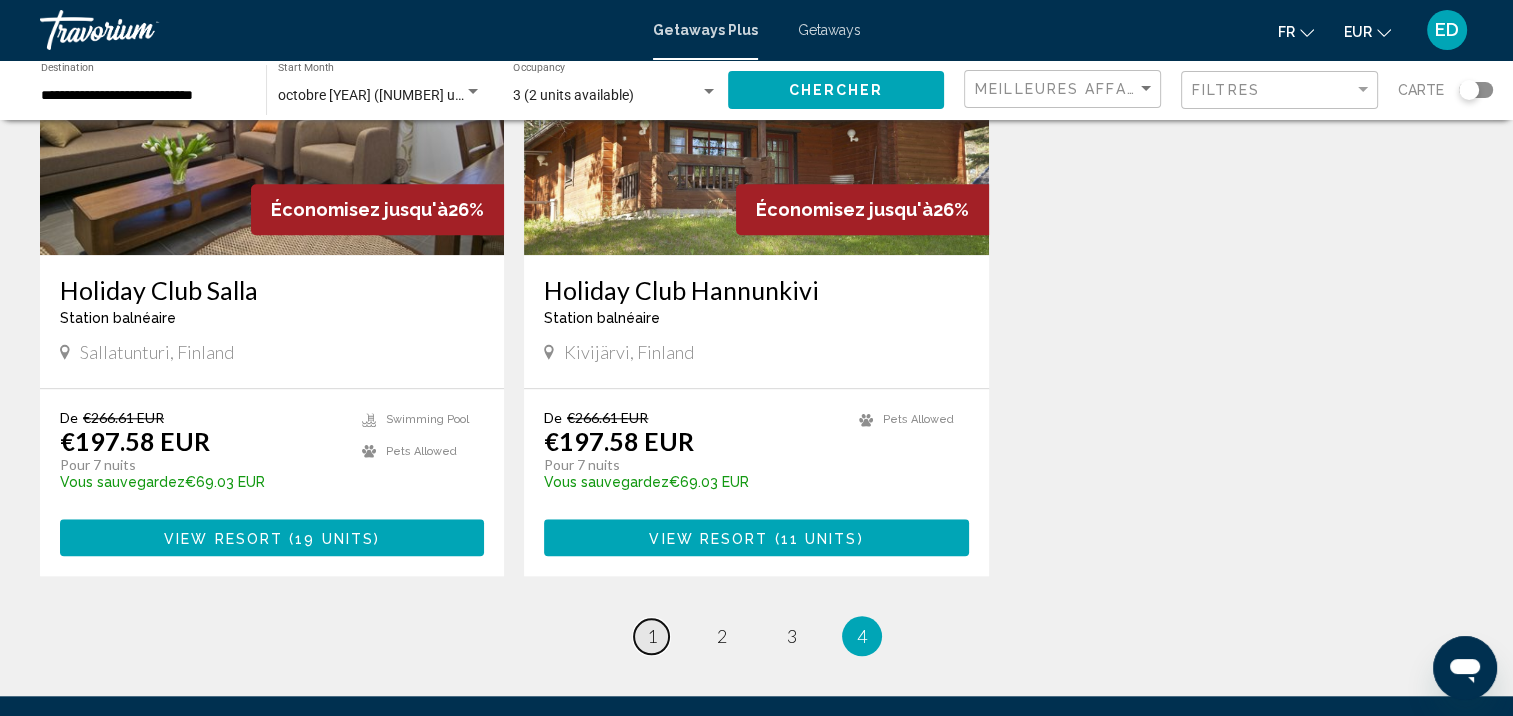 click on "page  1" at bounding box center [651, 636] 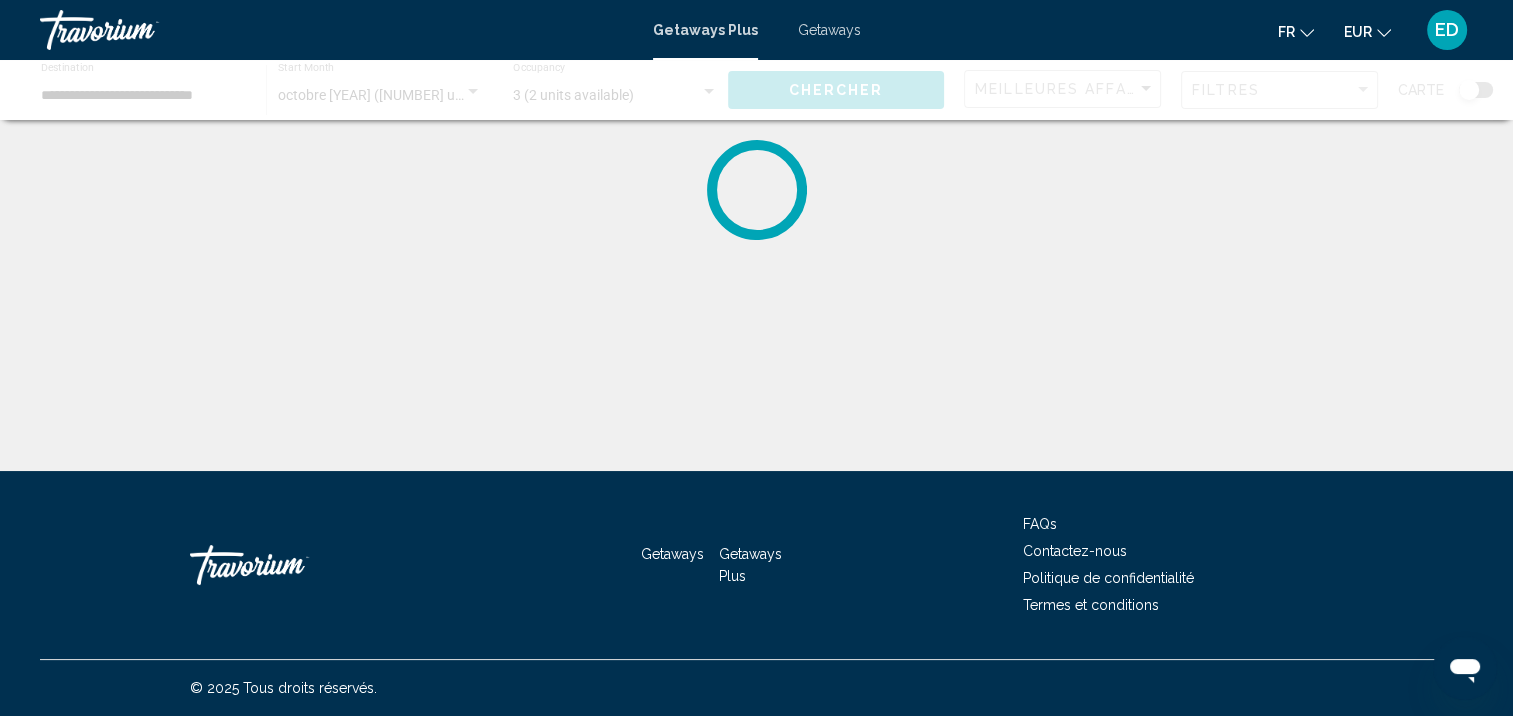 scroll, scrollTop: 0, scrollLeft: 0, axis: both 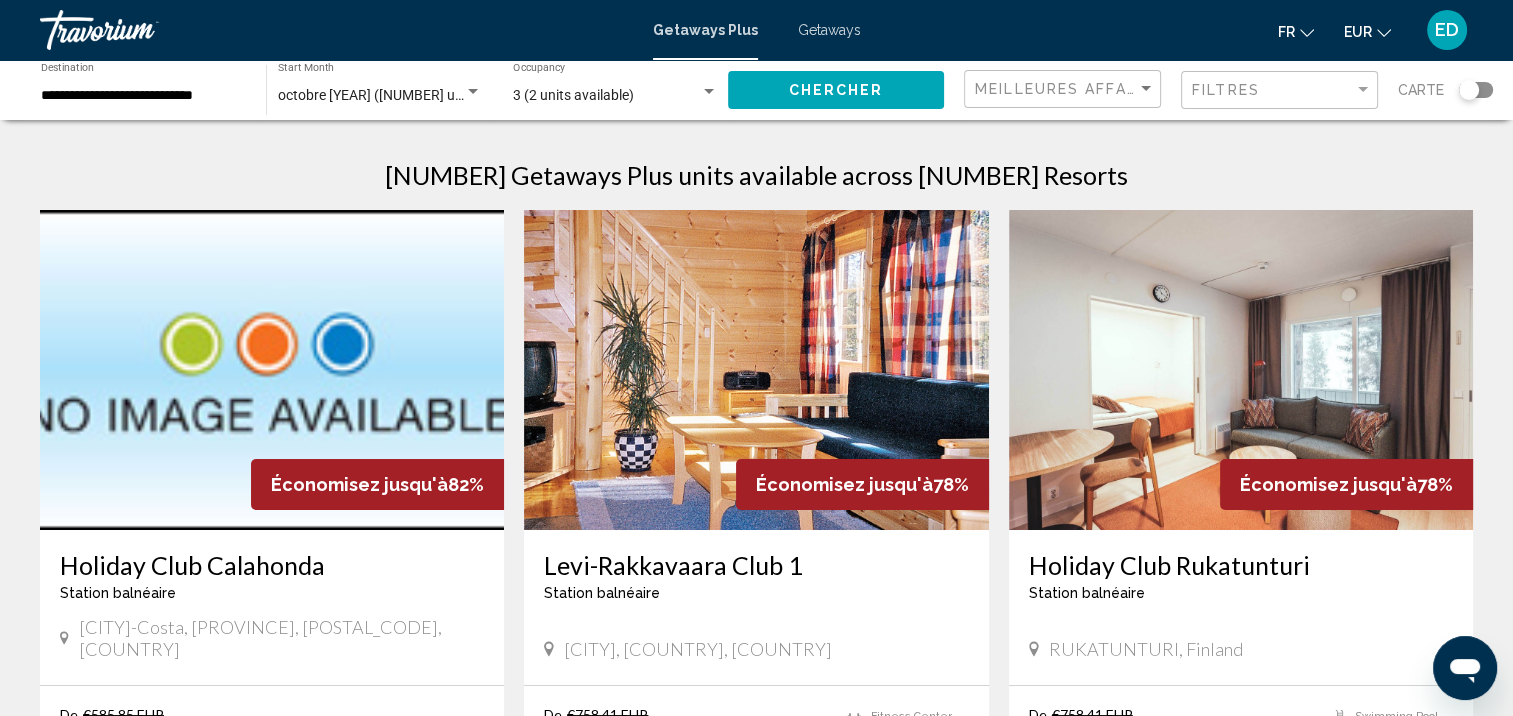 drag, startPoint x: 1496, startPoint y: 91, endPoint x: 1484, endPoint y: 86, distance: 13 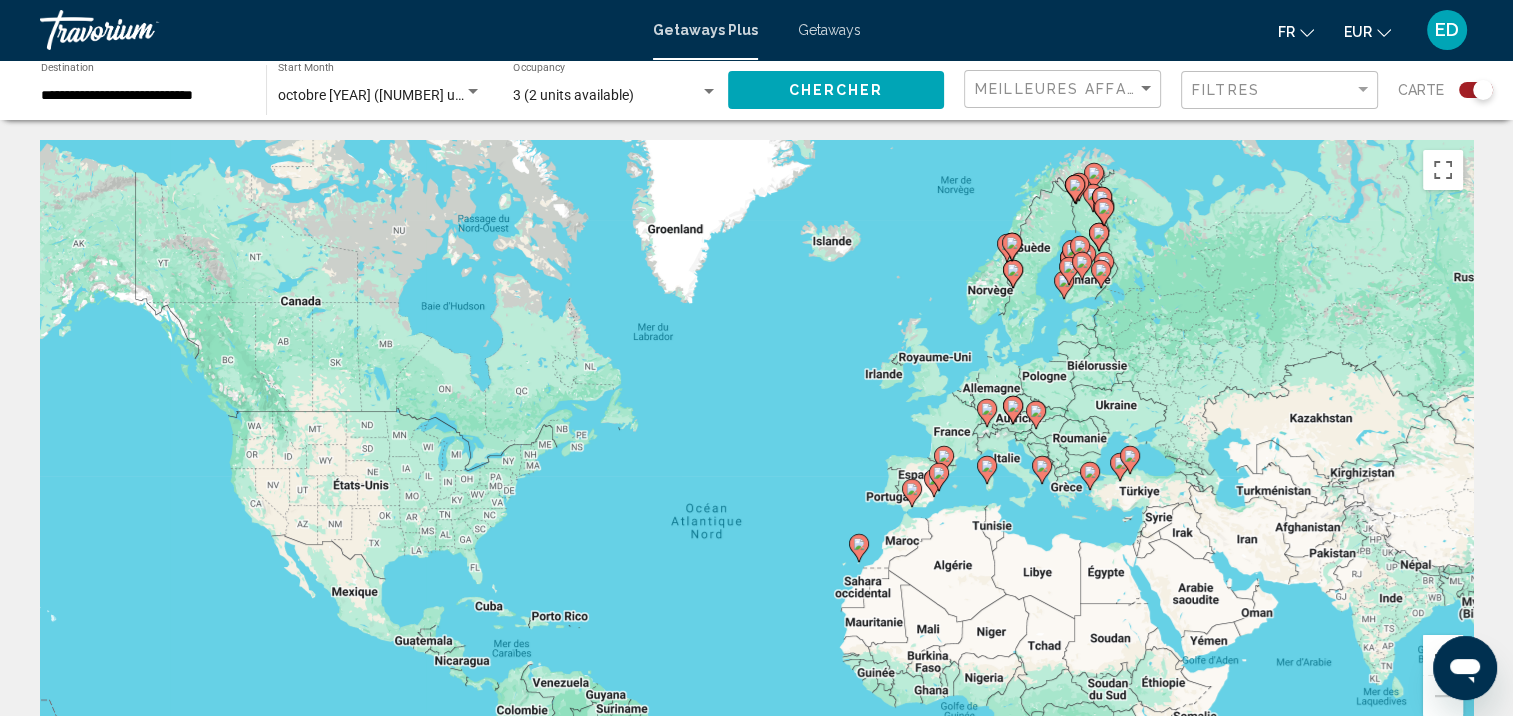 click 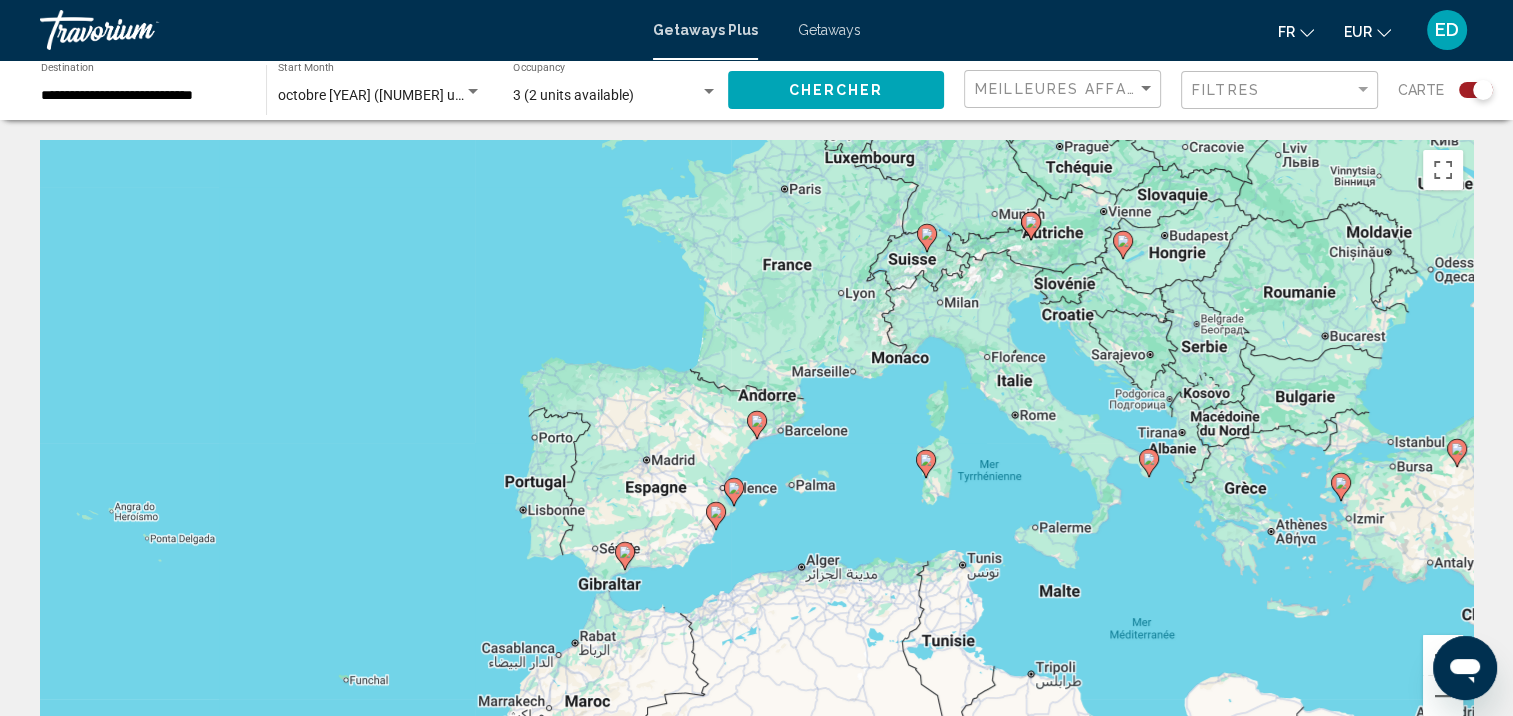 click 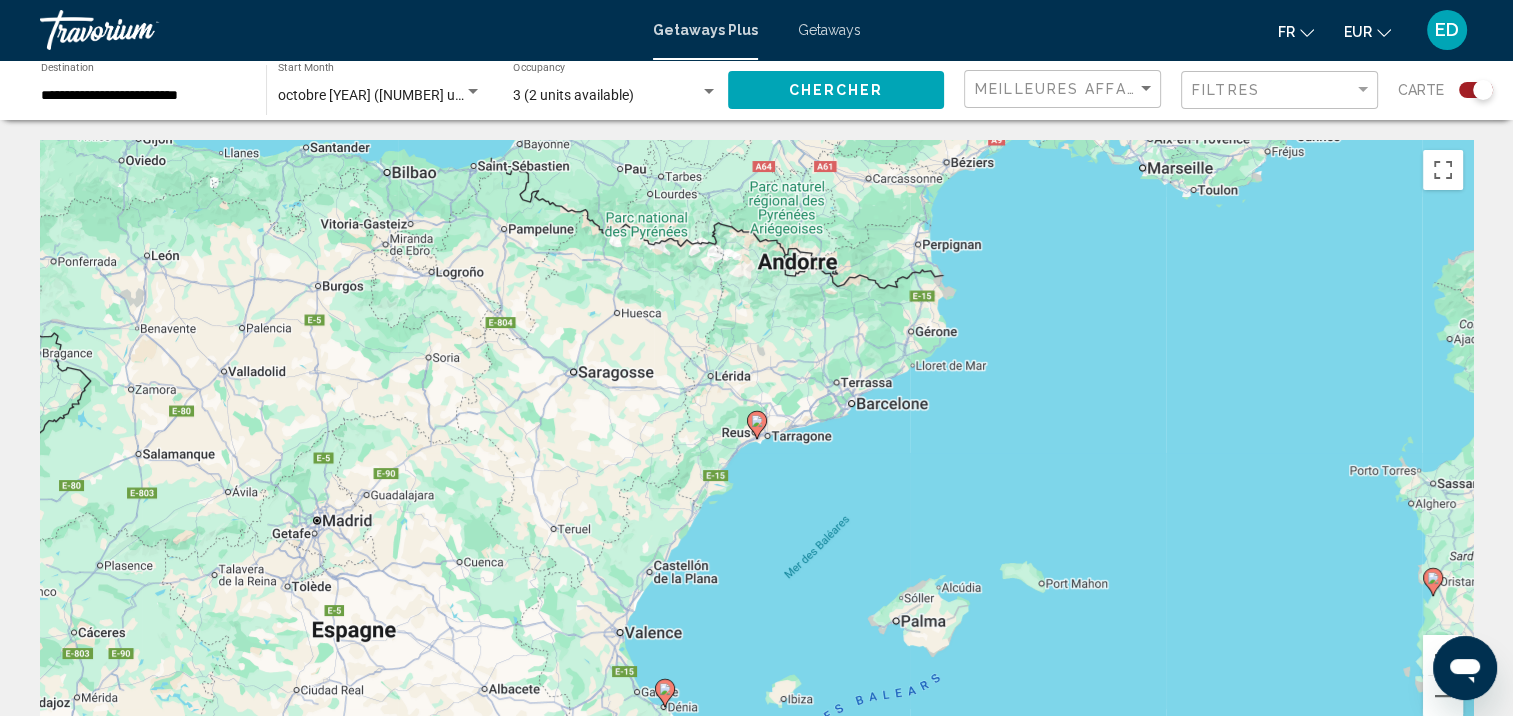 click 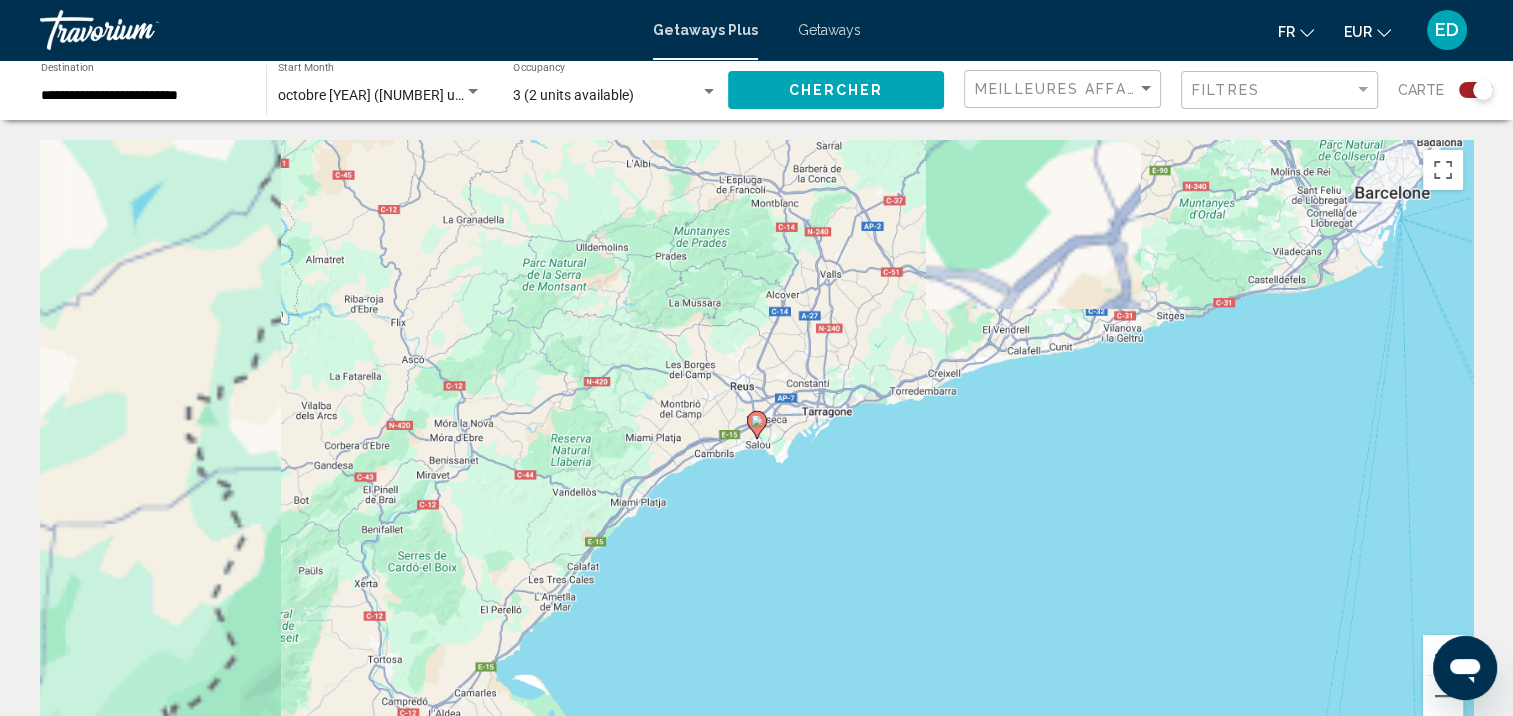 click 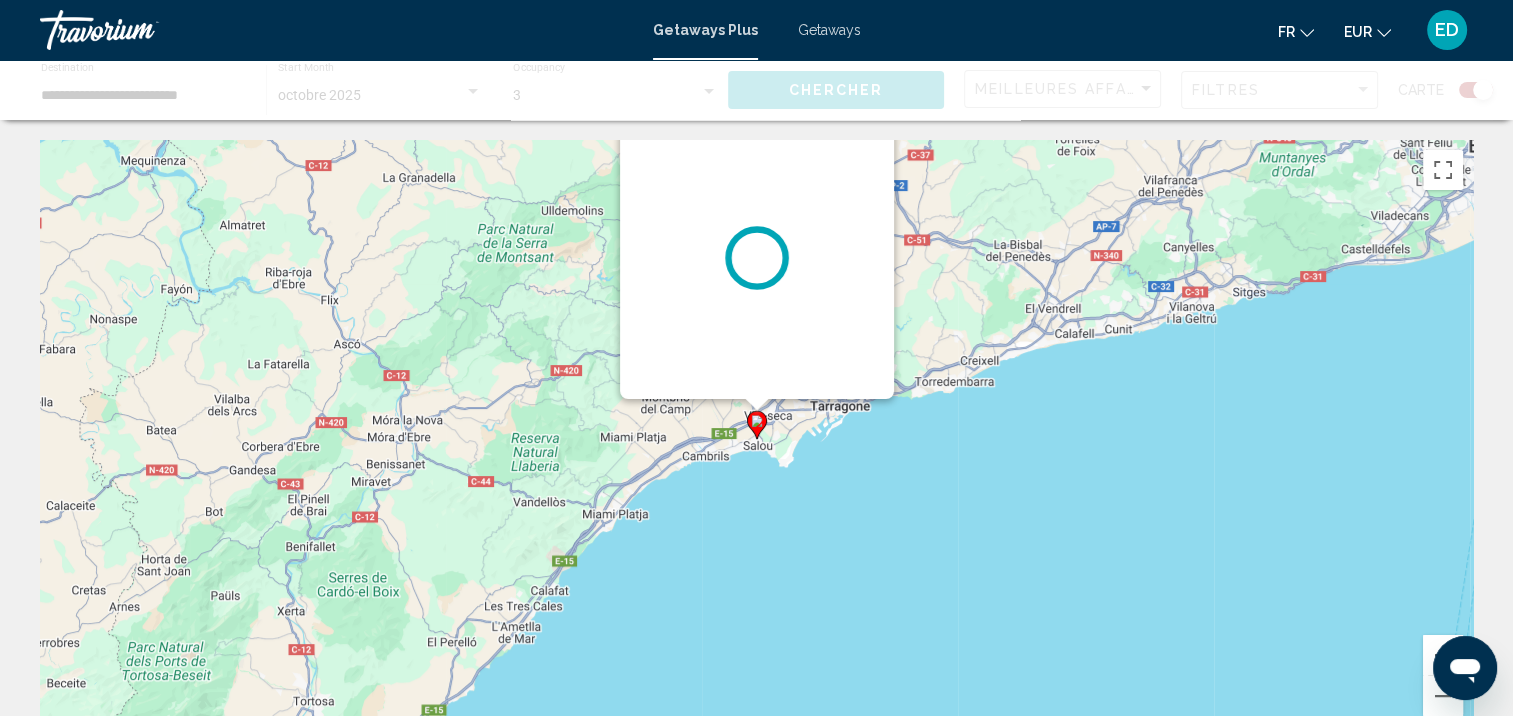 click 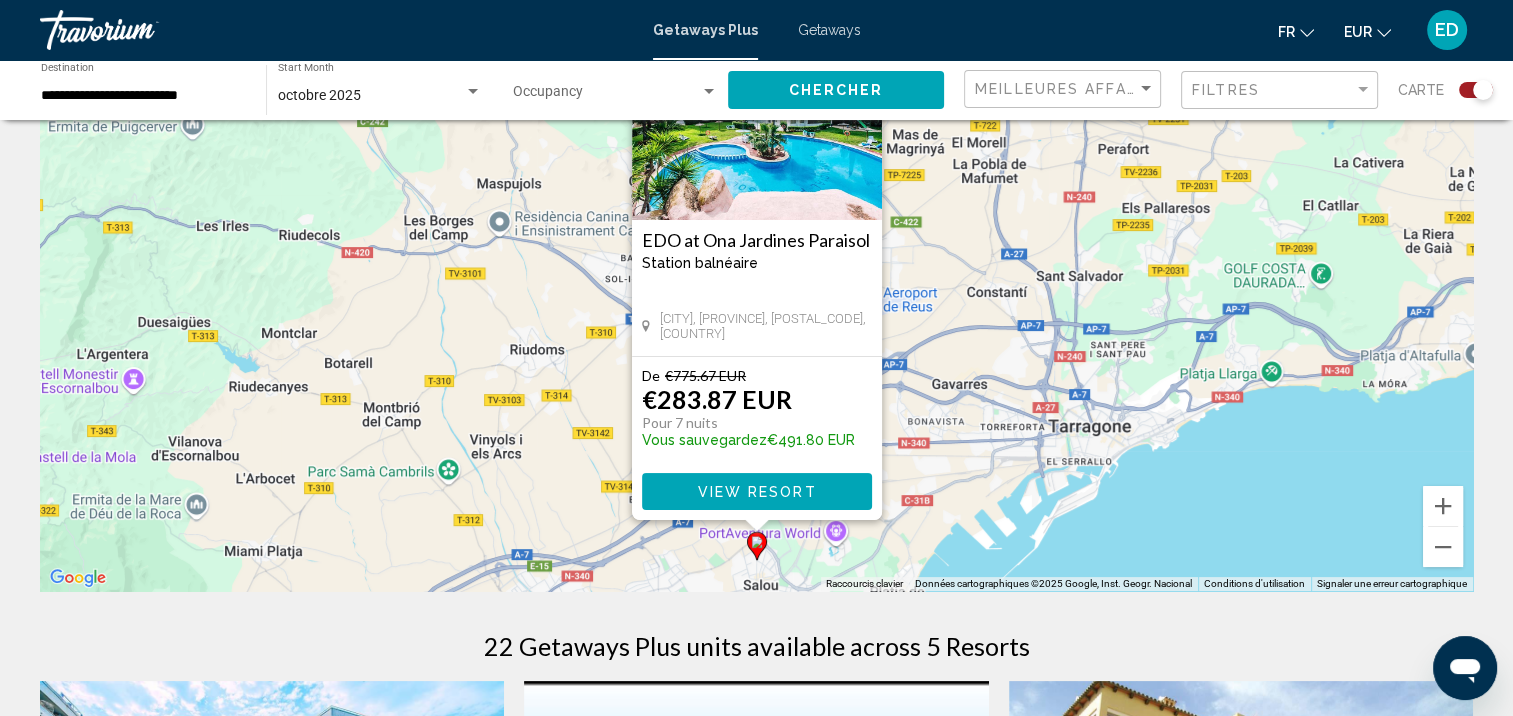 scroll, scrollTop: 0, scrollLeft: 0, axis: both 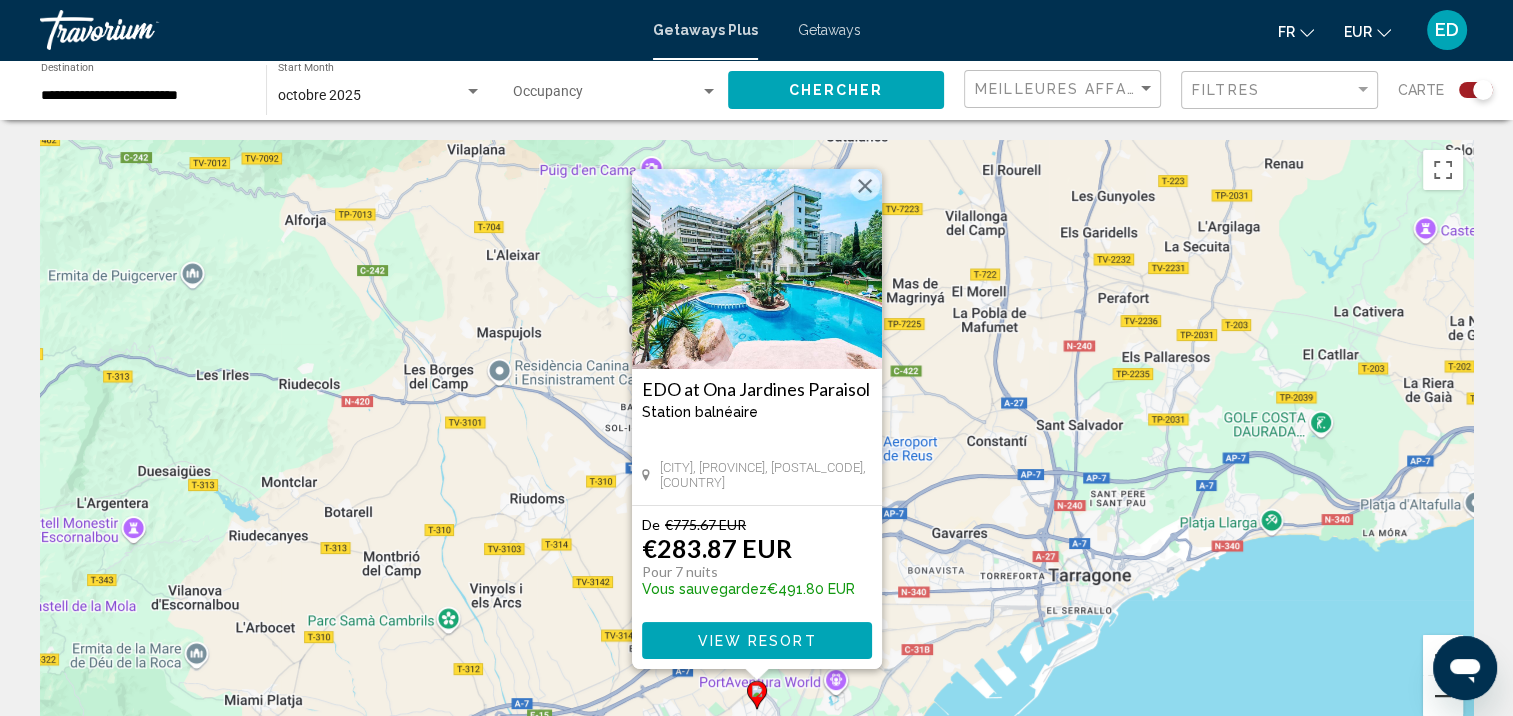 click at bounding box center [1443, 696] 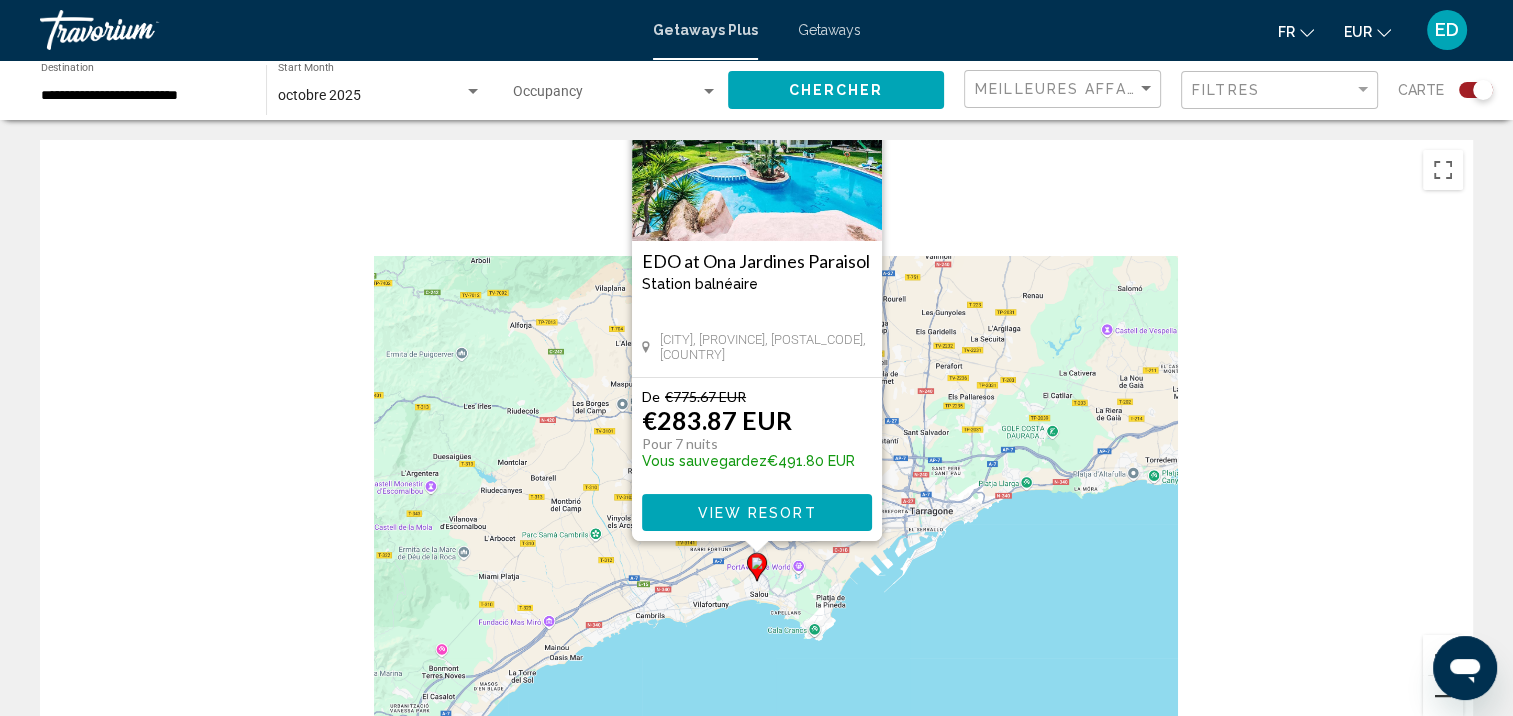 click at bounding box center [1443, 696] 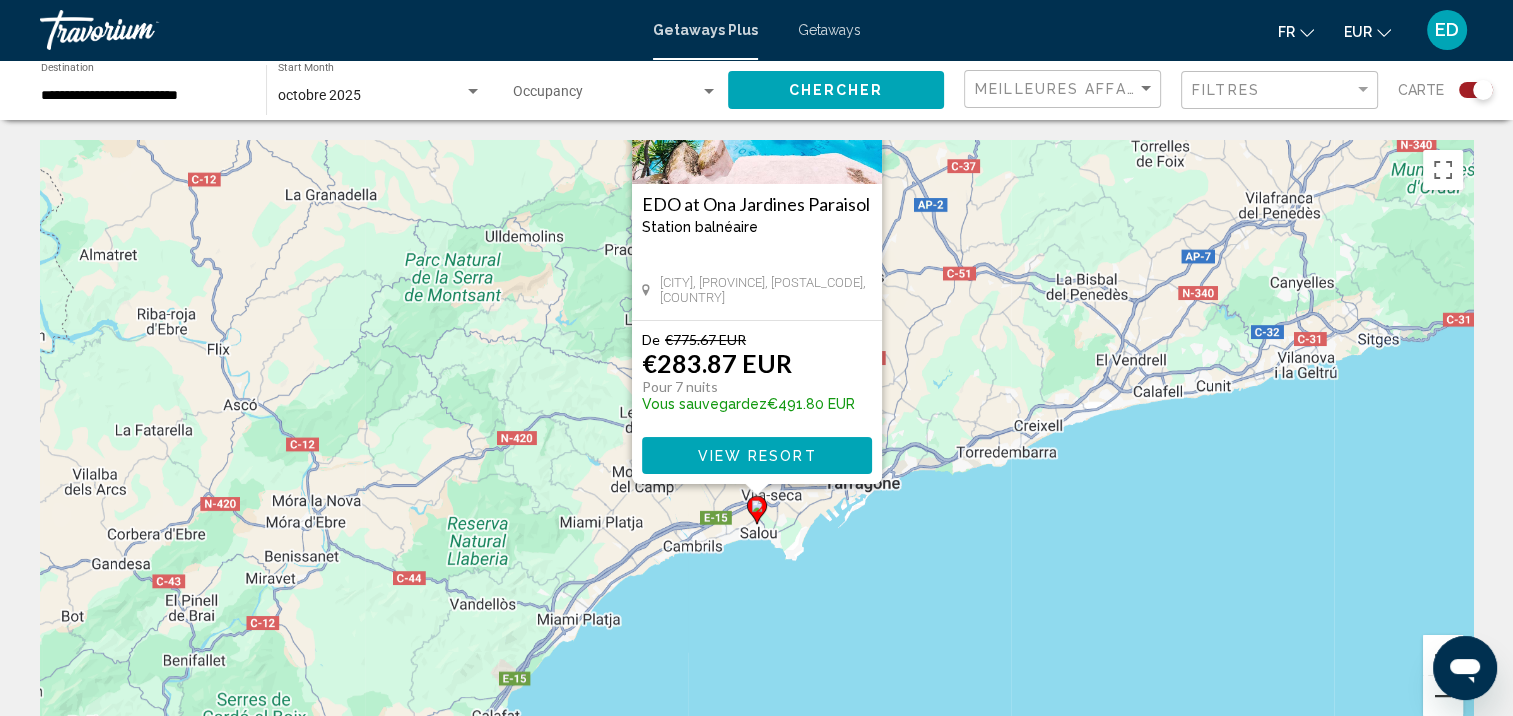 click at bounding box center (1443, 696) 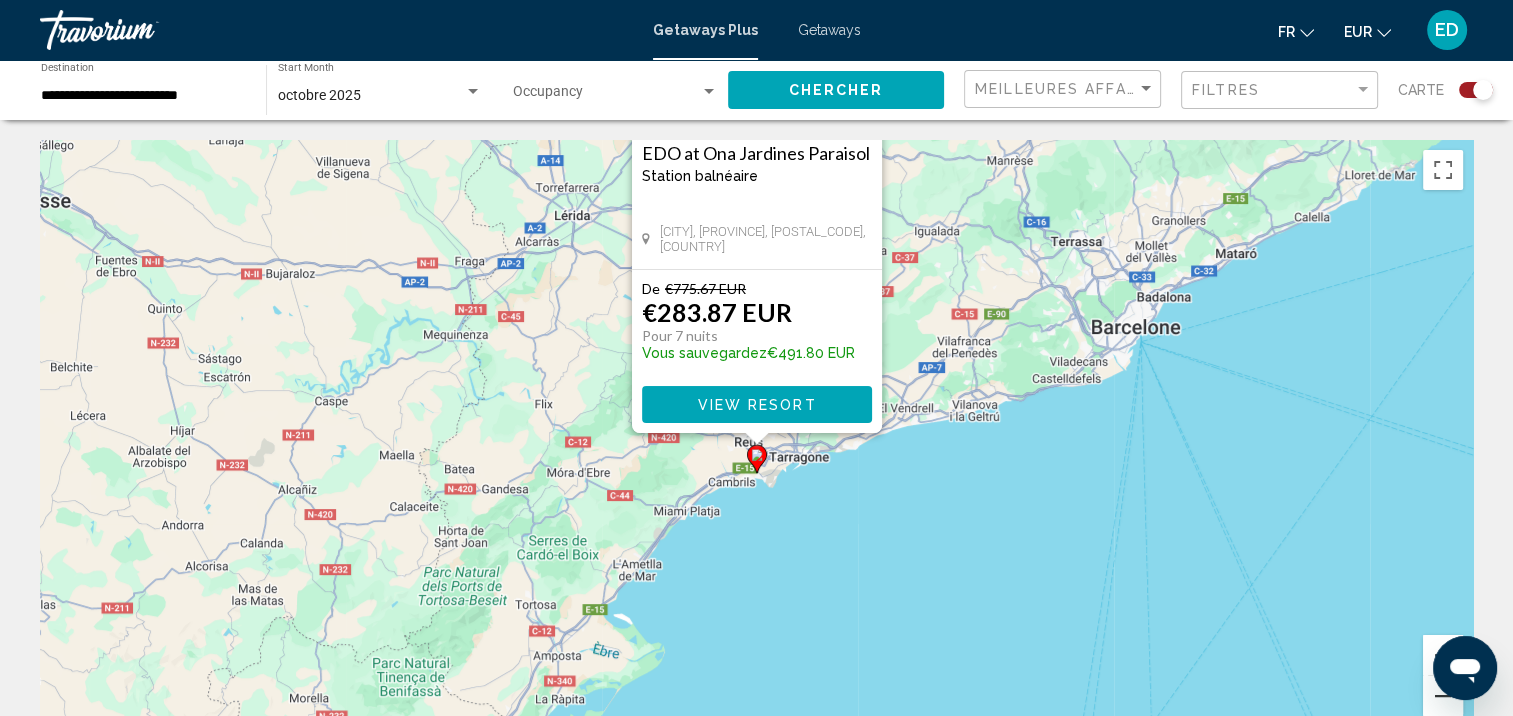 click at bounding box center (1443, 696) 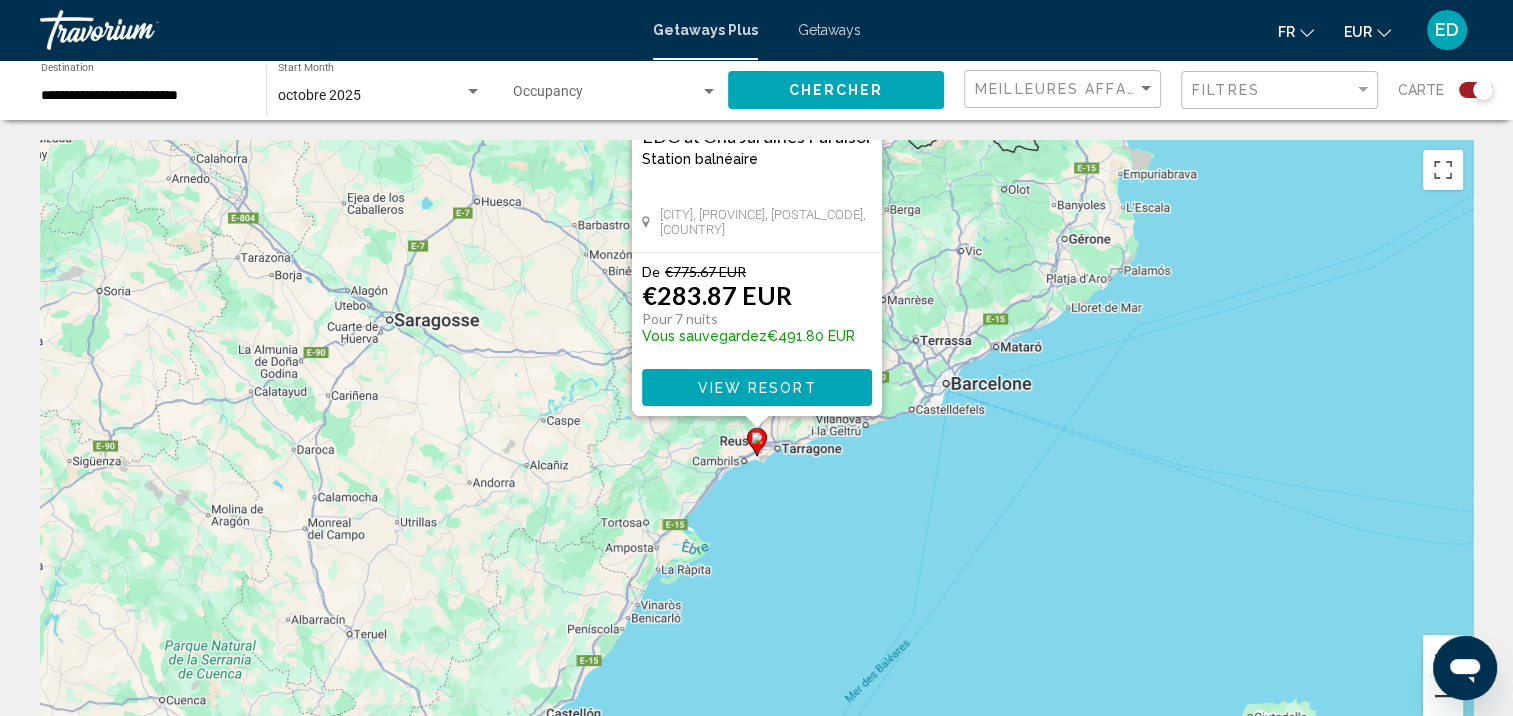click at bounding box center [1443, 696] 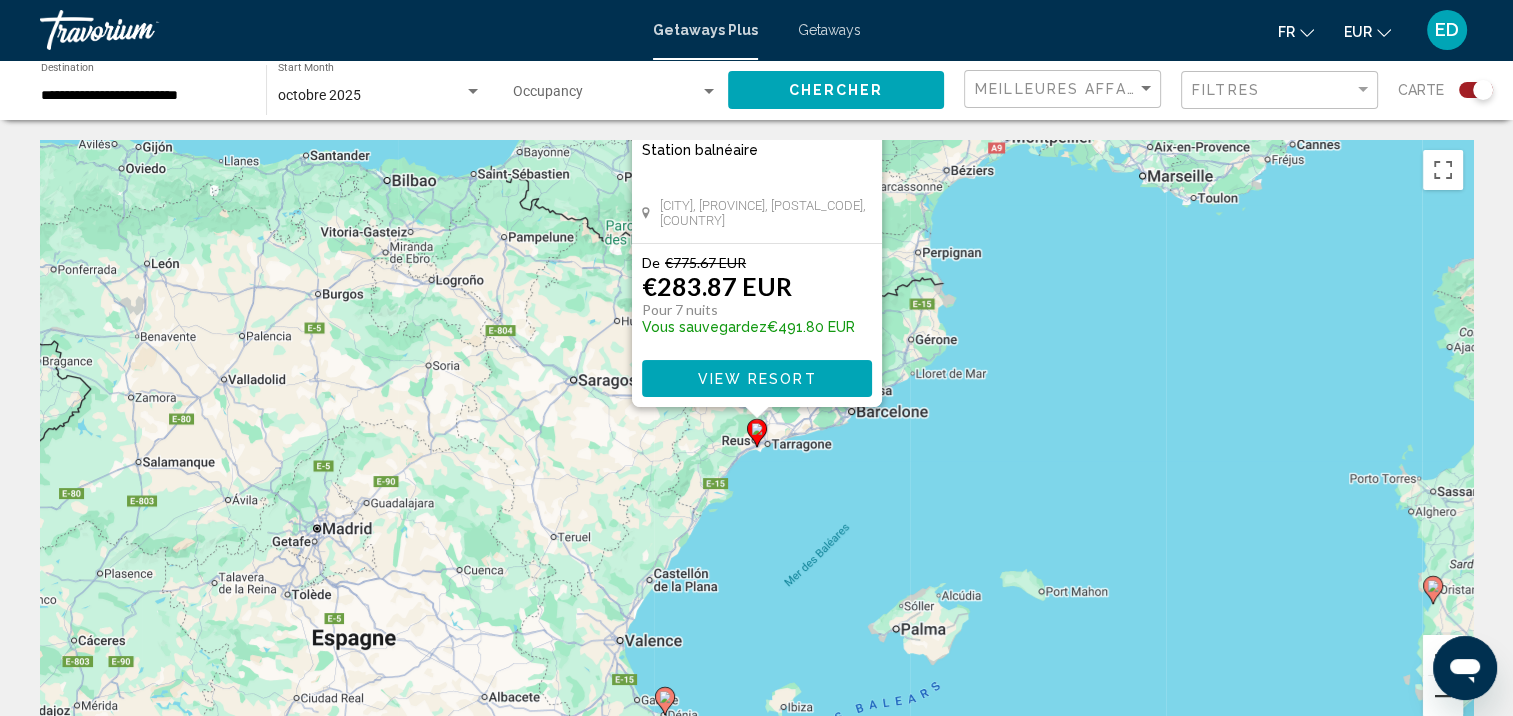 click at bounding box center [1443, 696] 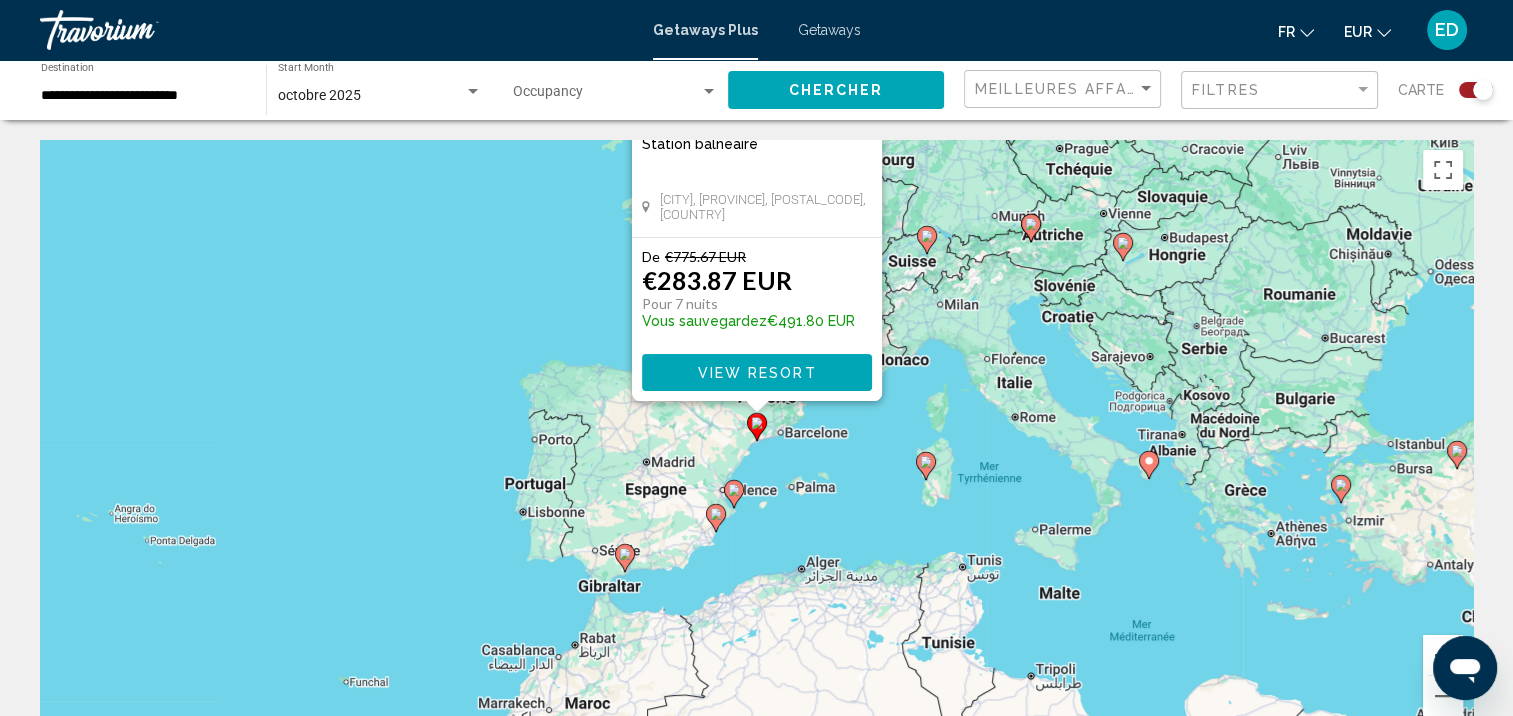 click 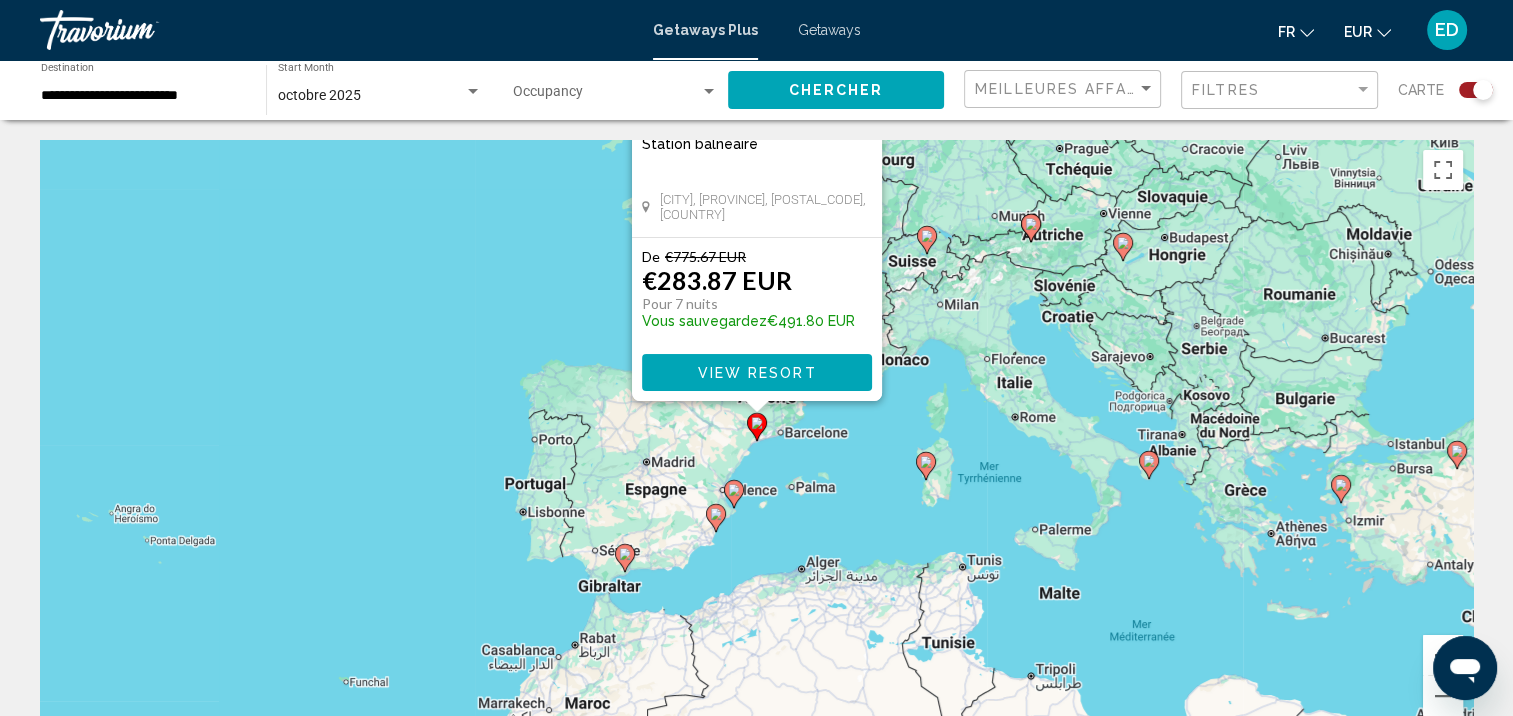 type on "**********" 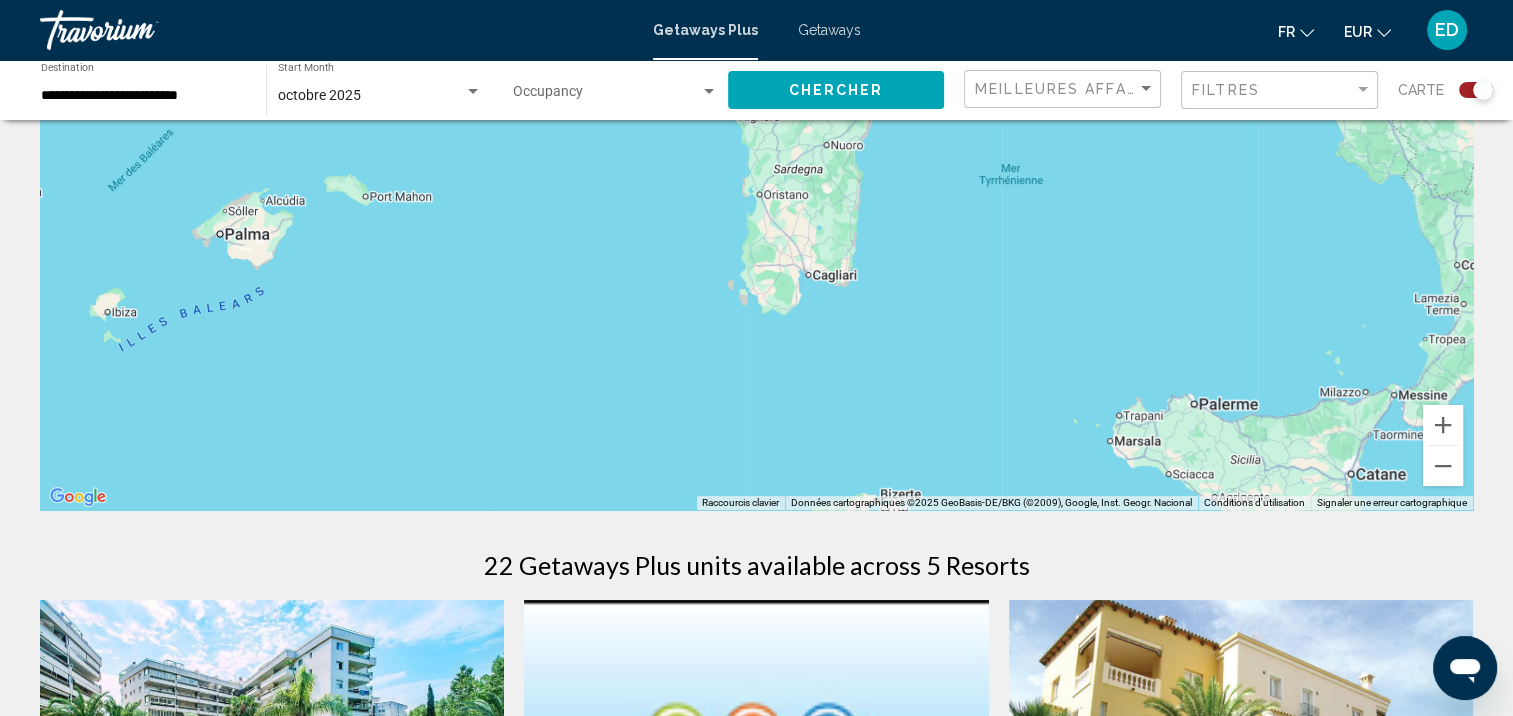 scroll, scrollTop: 0, scrollLeft: 0, axis: both 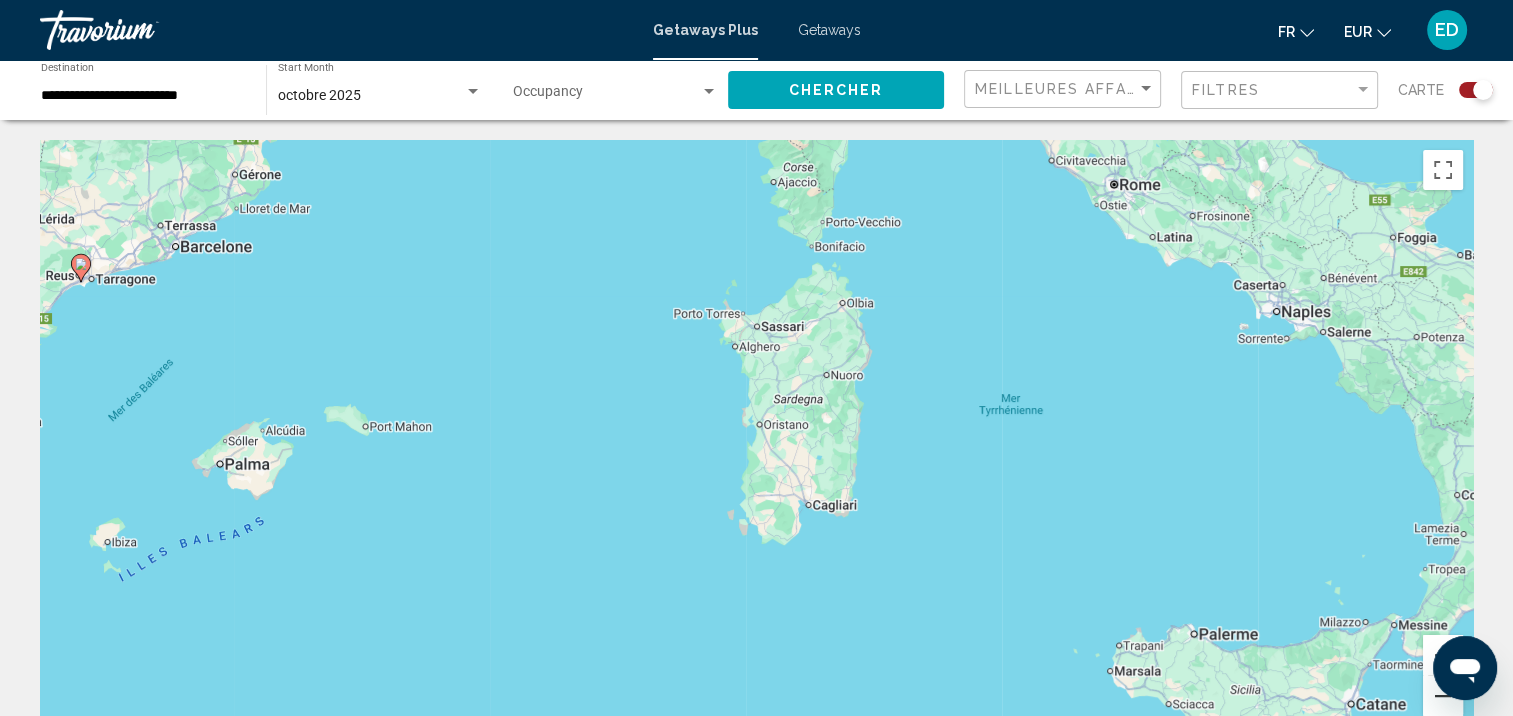 click at bounding box center [1443, 696] 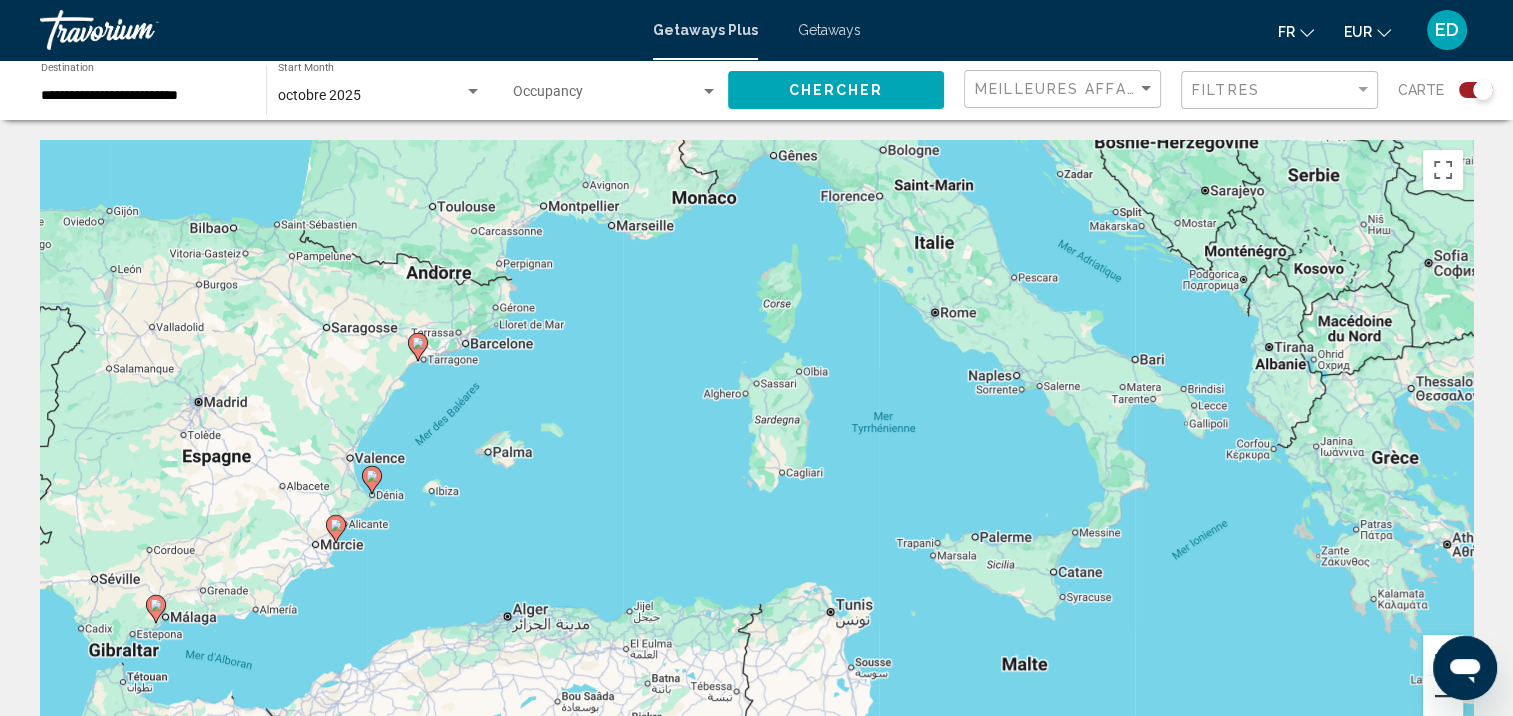 click at bounding box center [1443, 696] 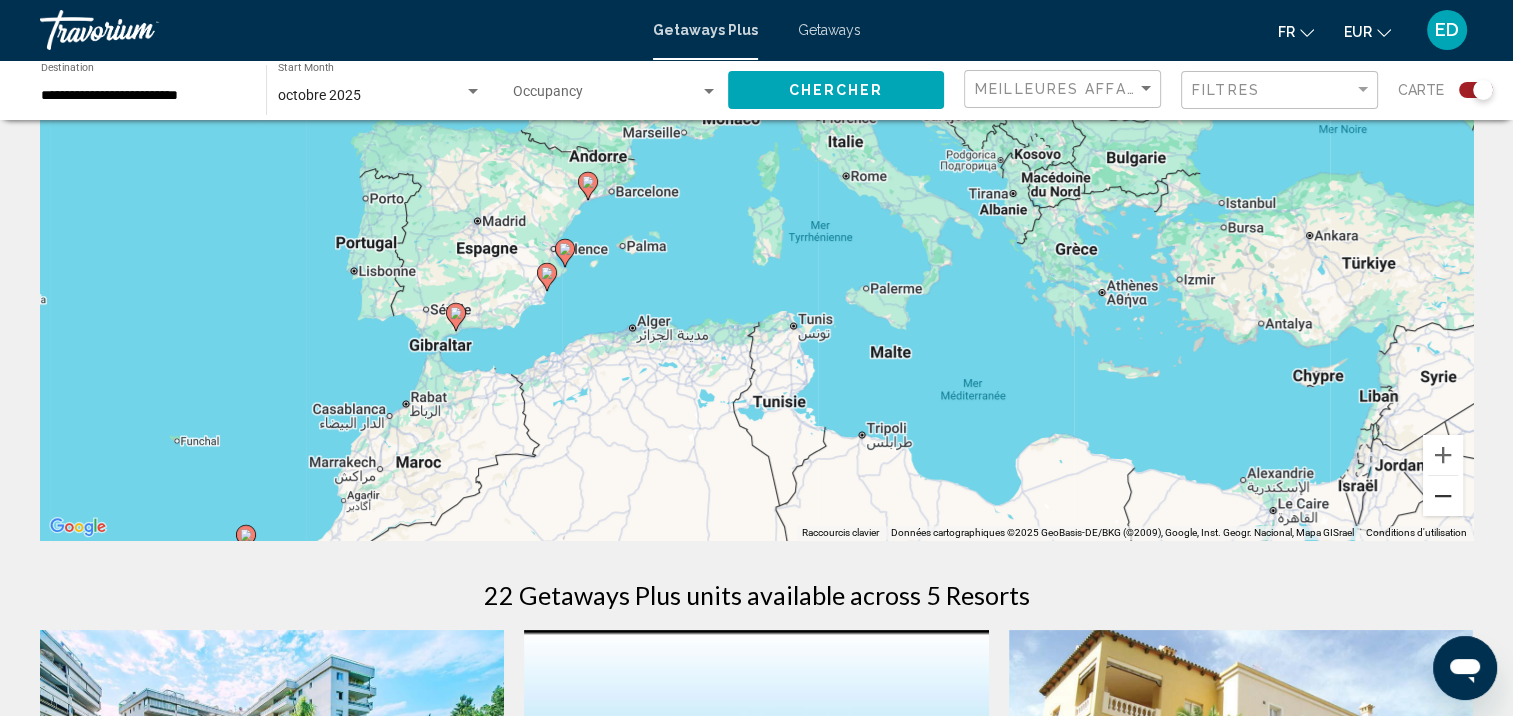 scroll, scrollTop: 0, scrollLeft: 0, axis: both 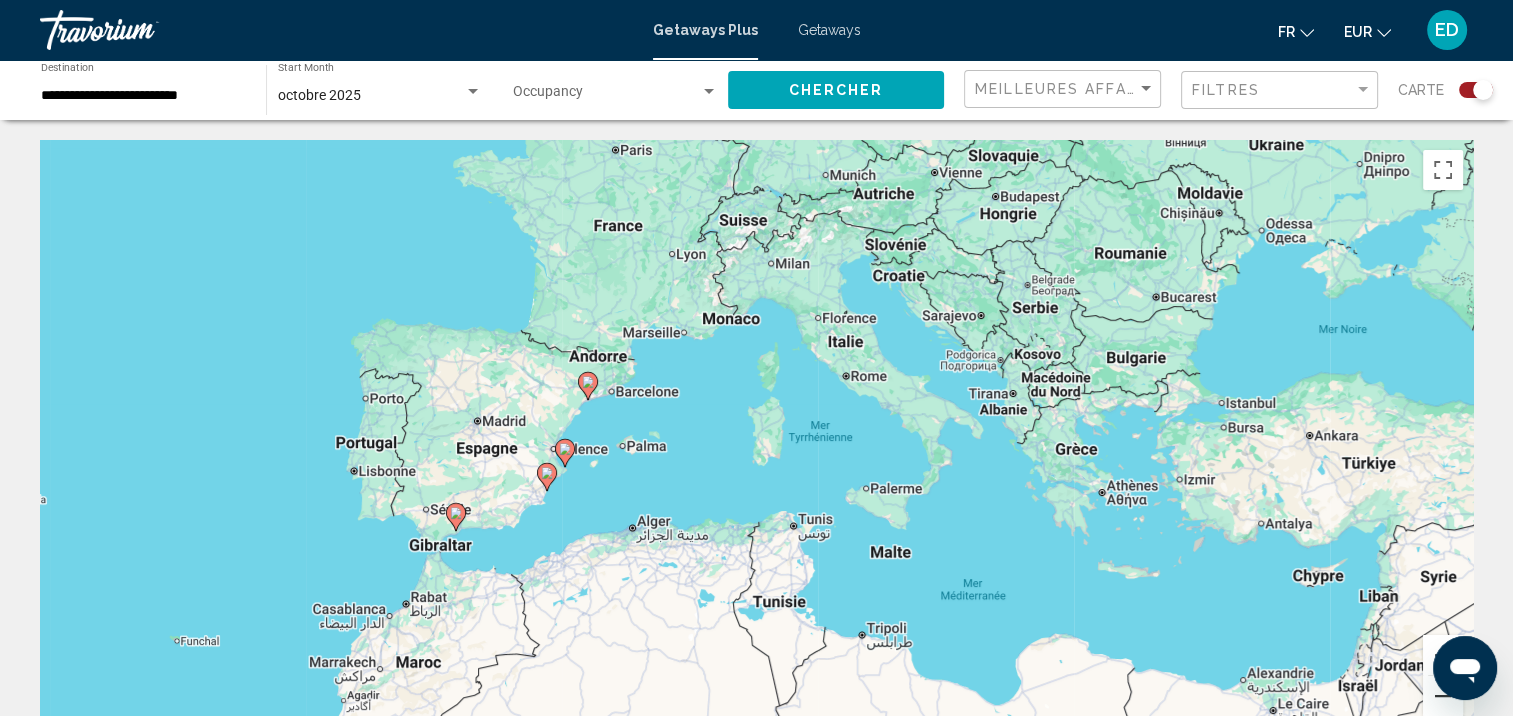 click at bounding box center [1443, 696] 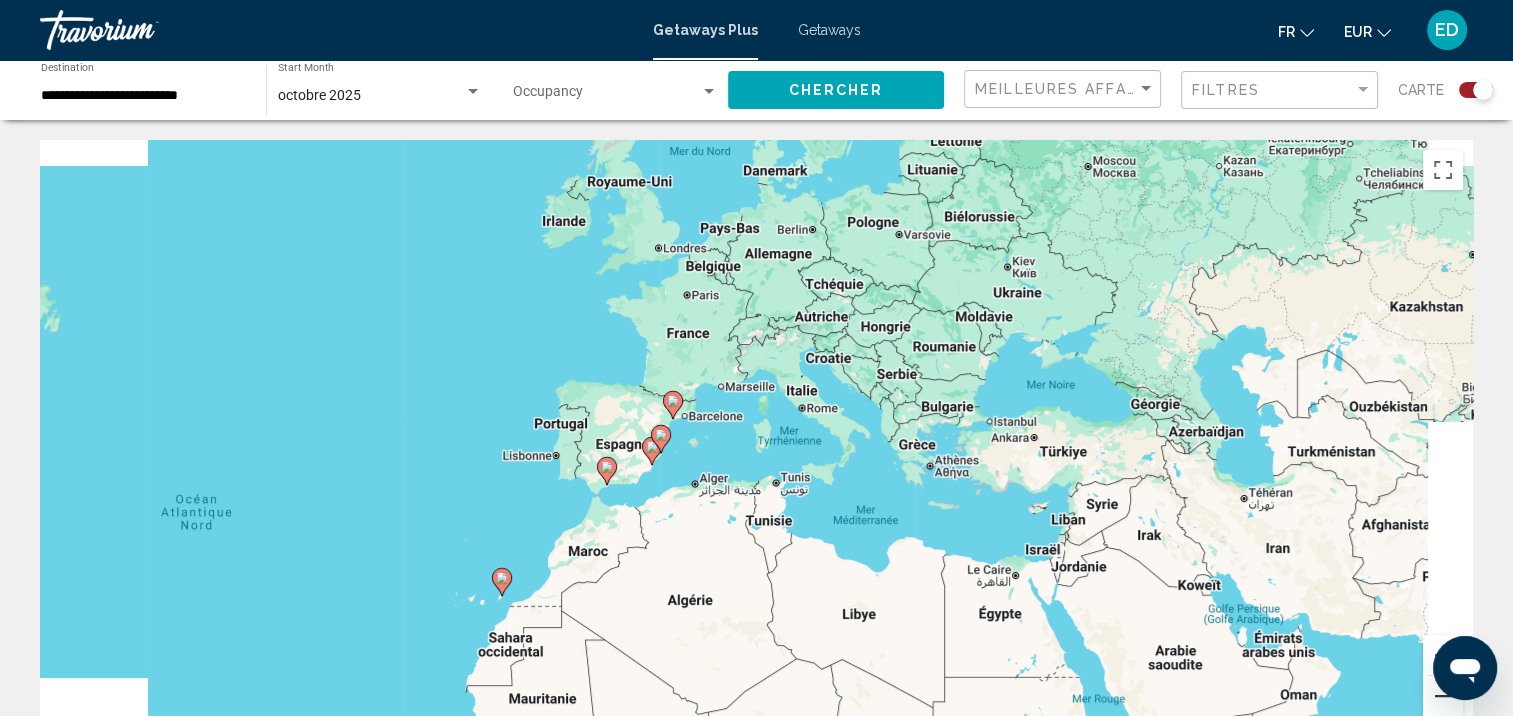 click at bounding box center (1443, 696) 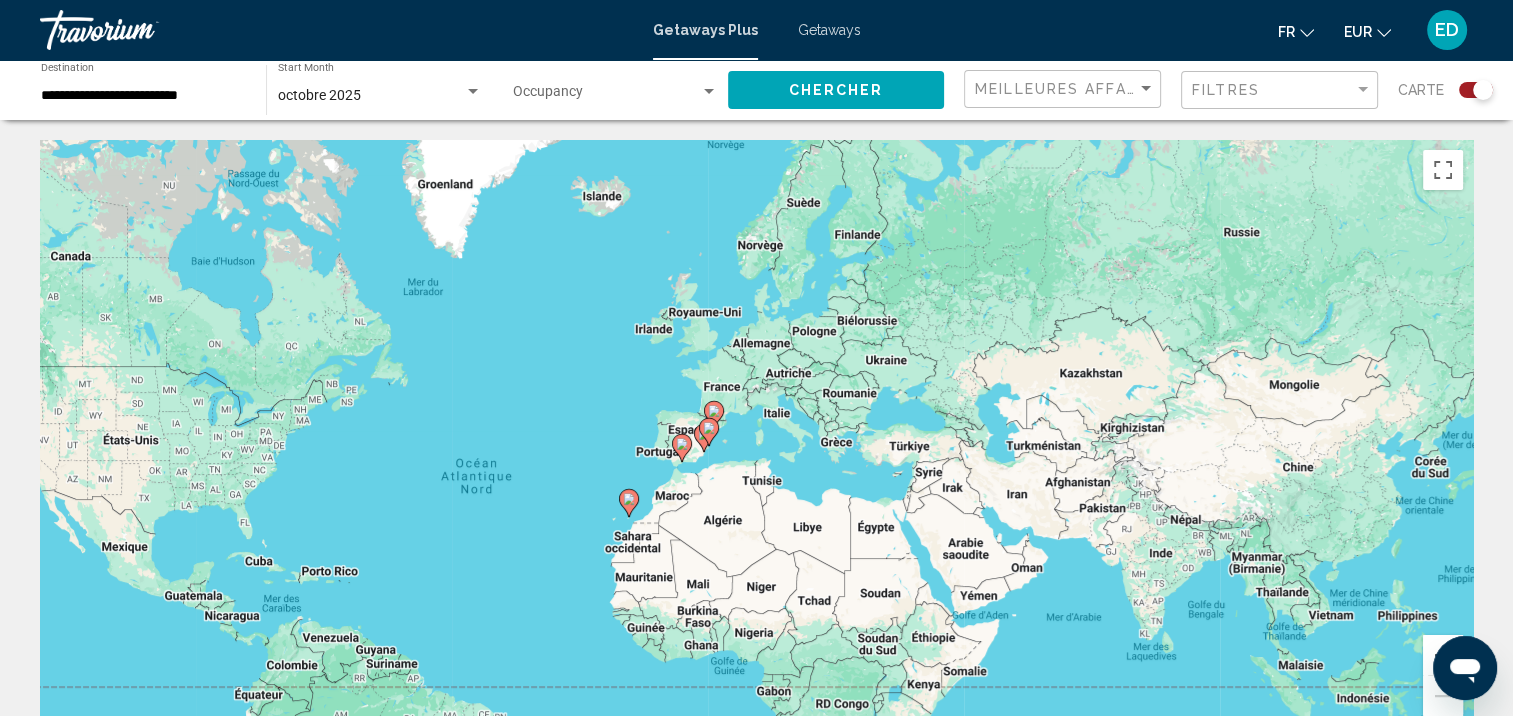 click 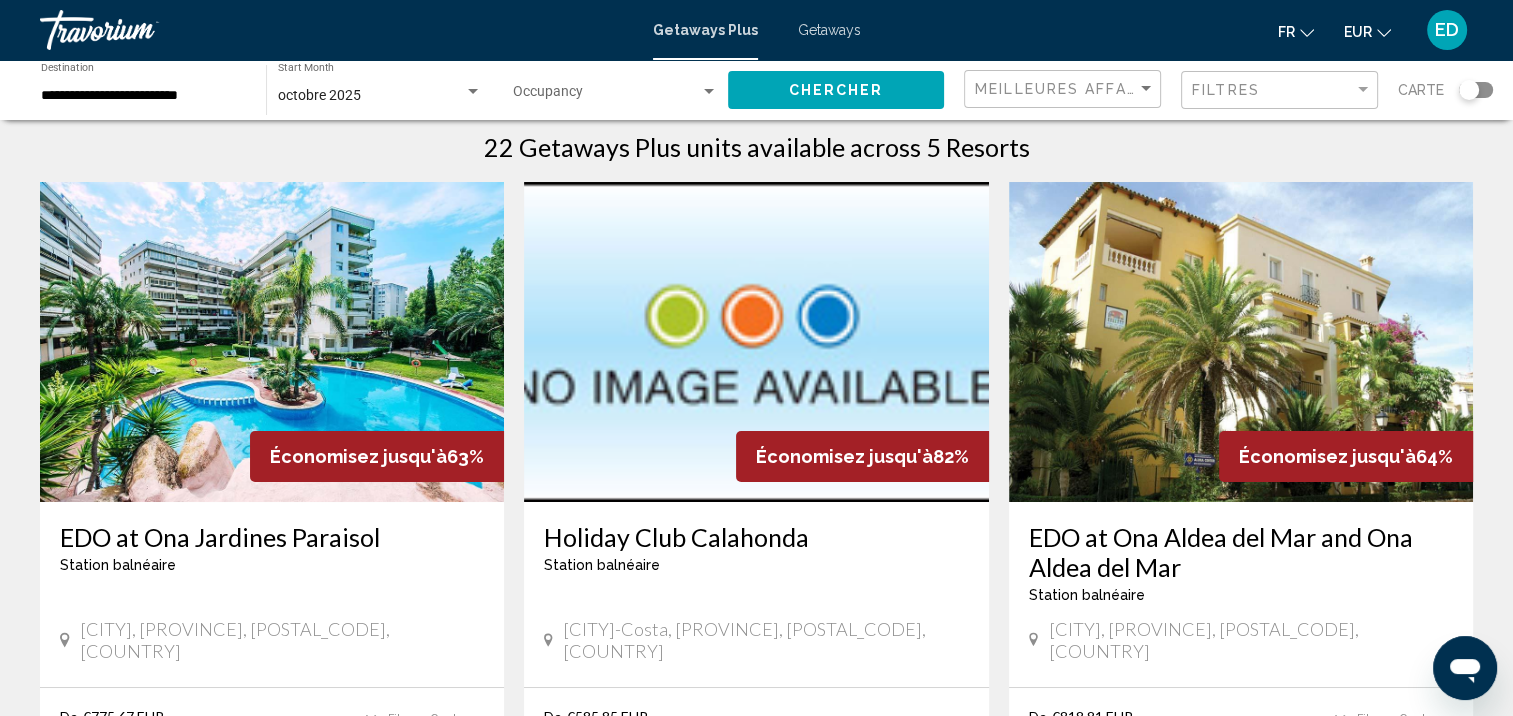 scroll, scrollTop: 0, scrollLeft: 0, axis: both 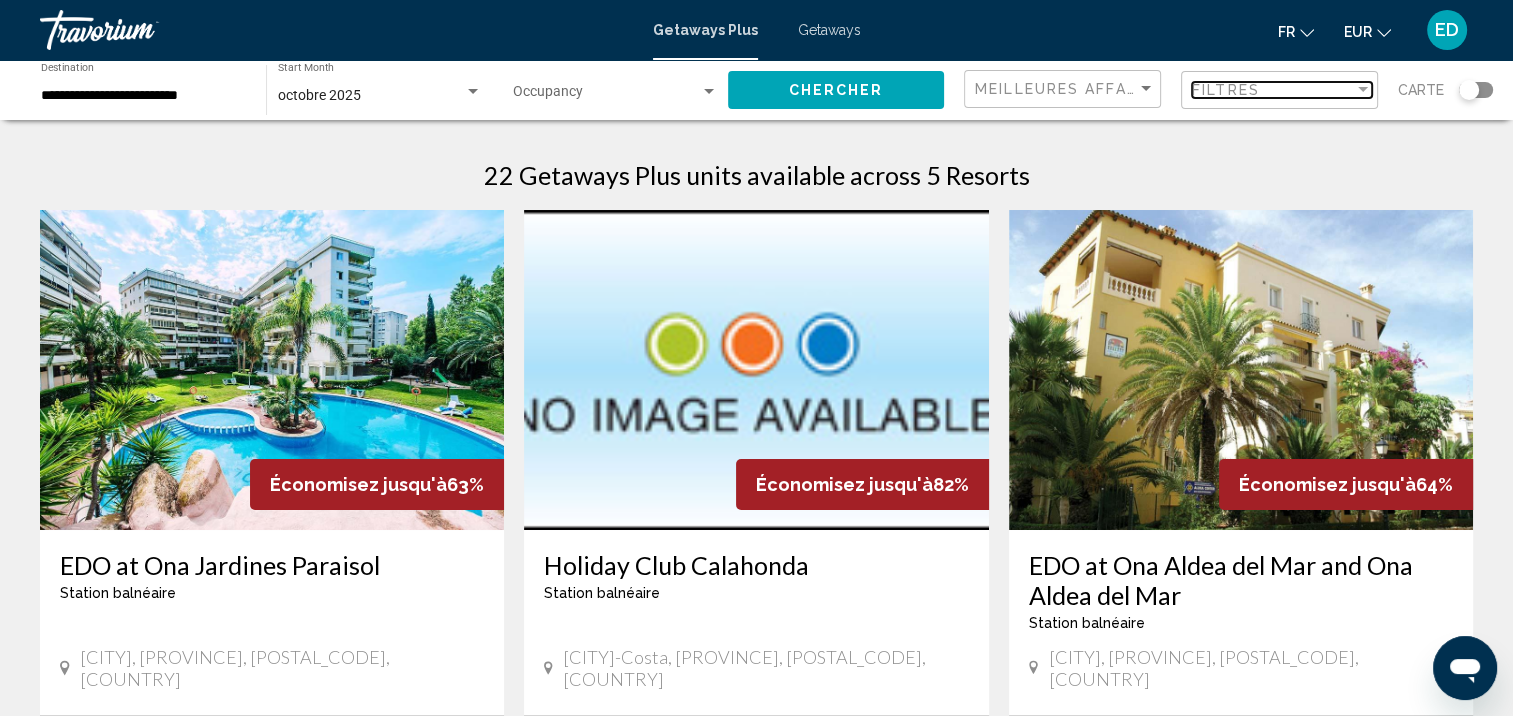 click on "Filtres" at bounding box center [1273, 90] 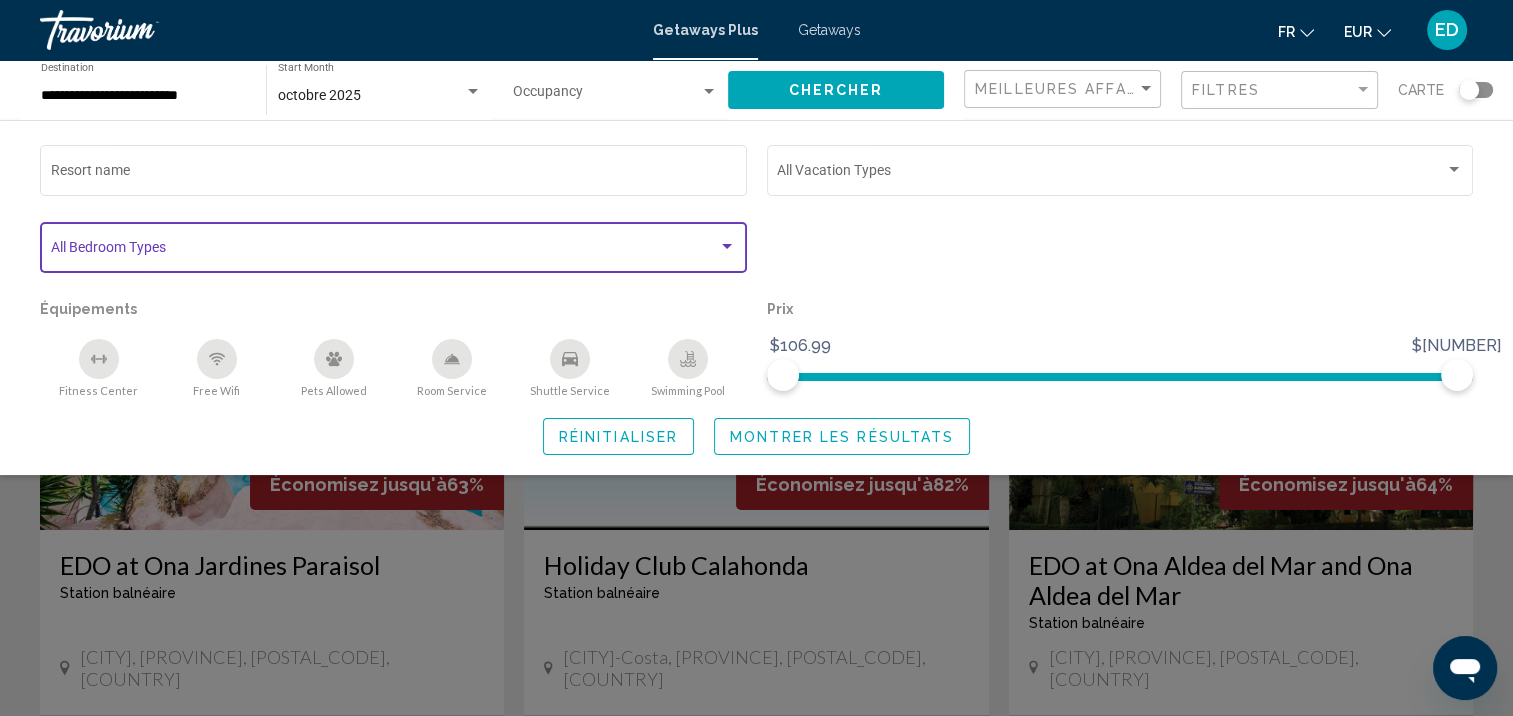 click at bounding box center (394, 251) 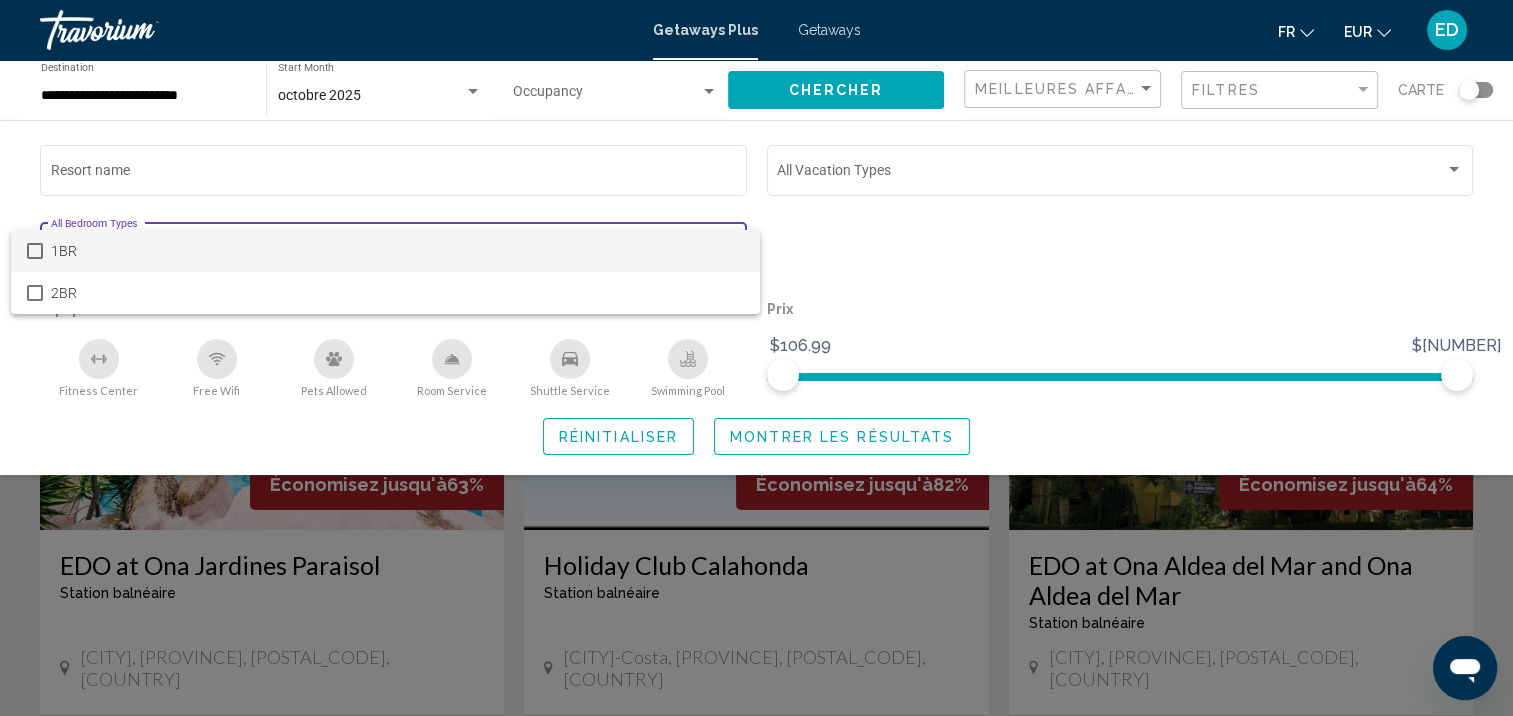 click at bounding box center (756, 358) 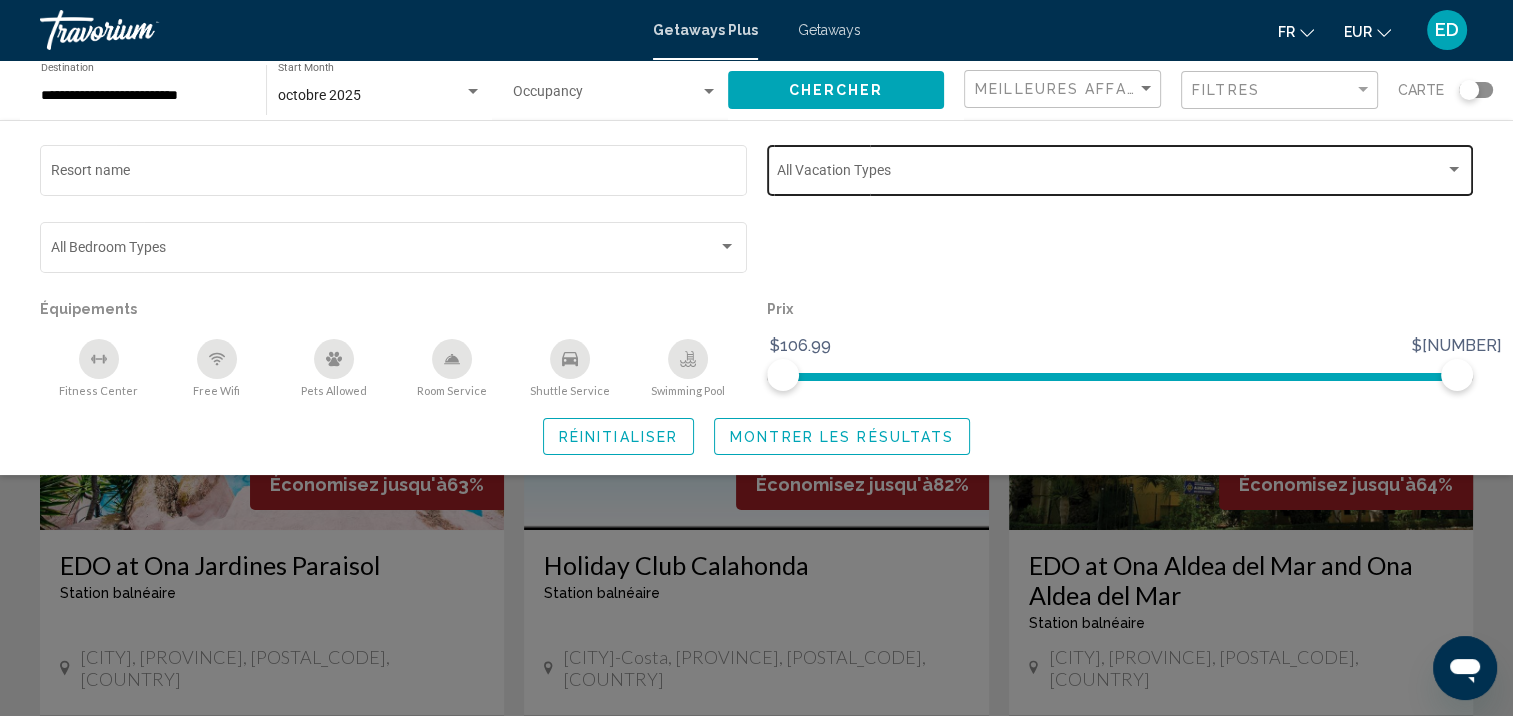 click on "Vacation Types All Vacation Types" 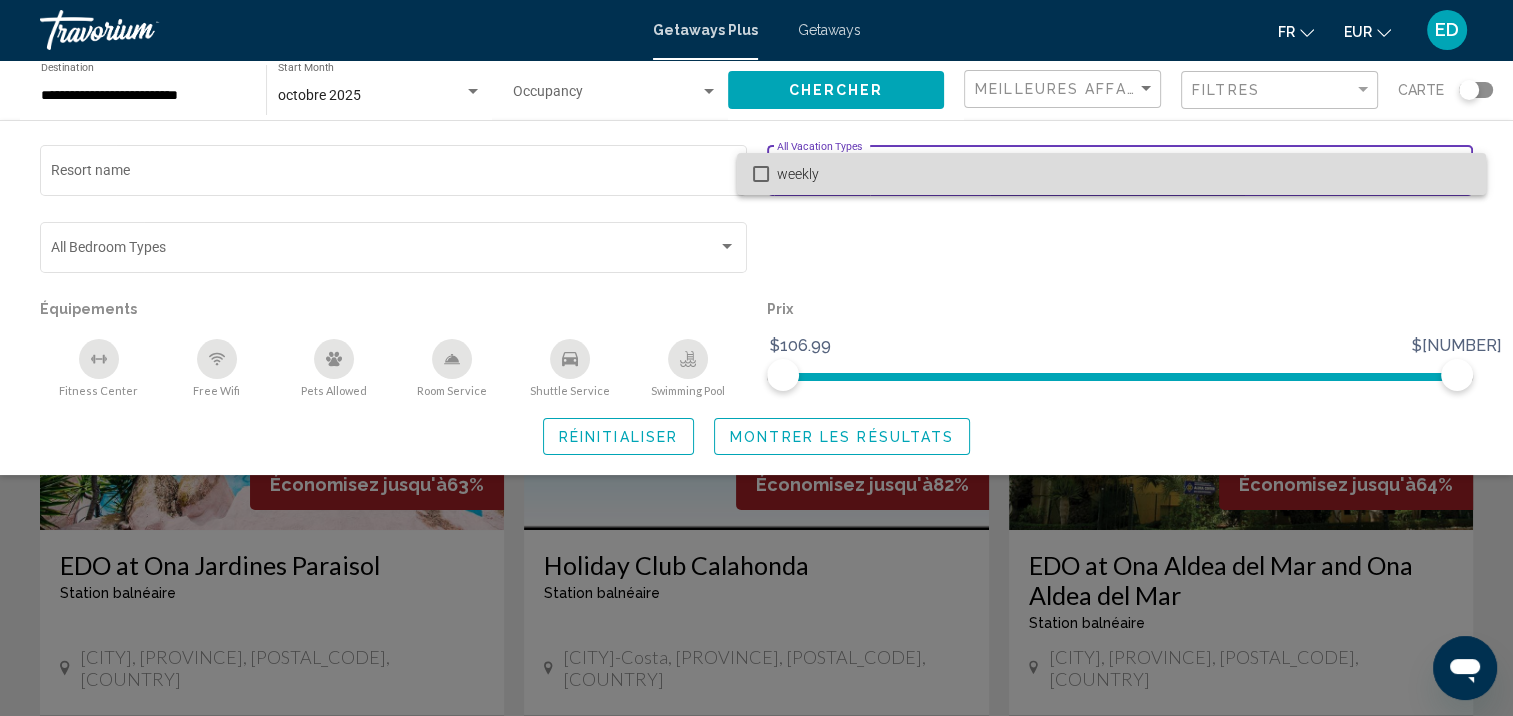 click on "weekly" at bounding box center [1123, 174] 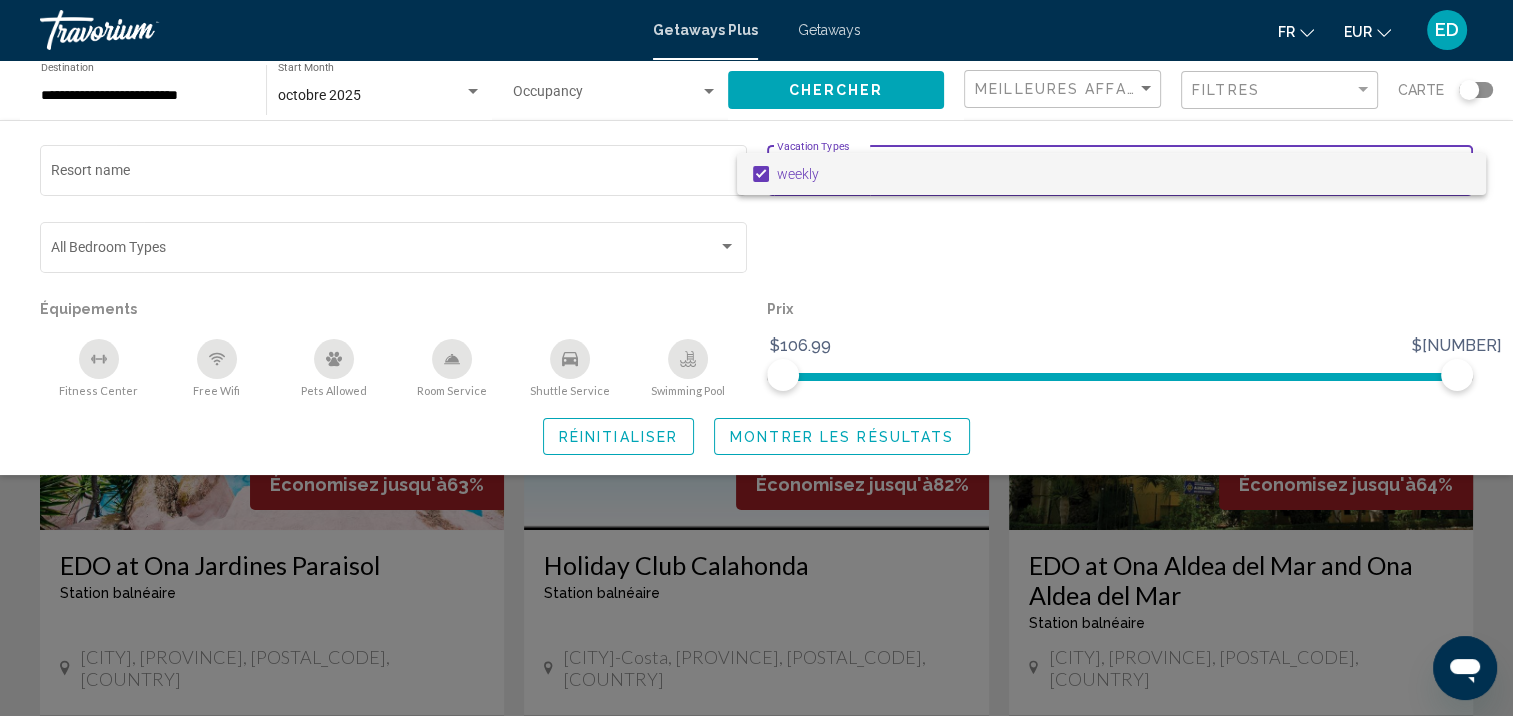 click at bounding box center [761, 174] 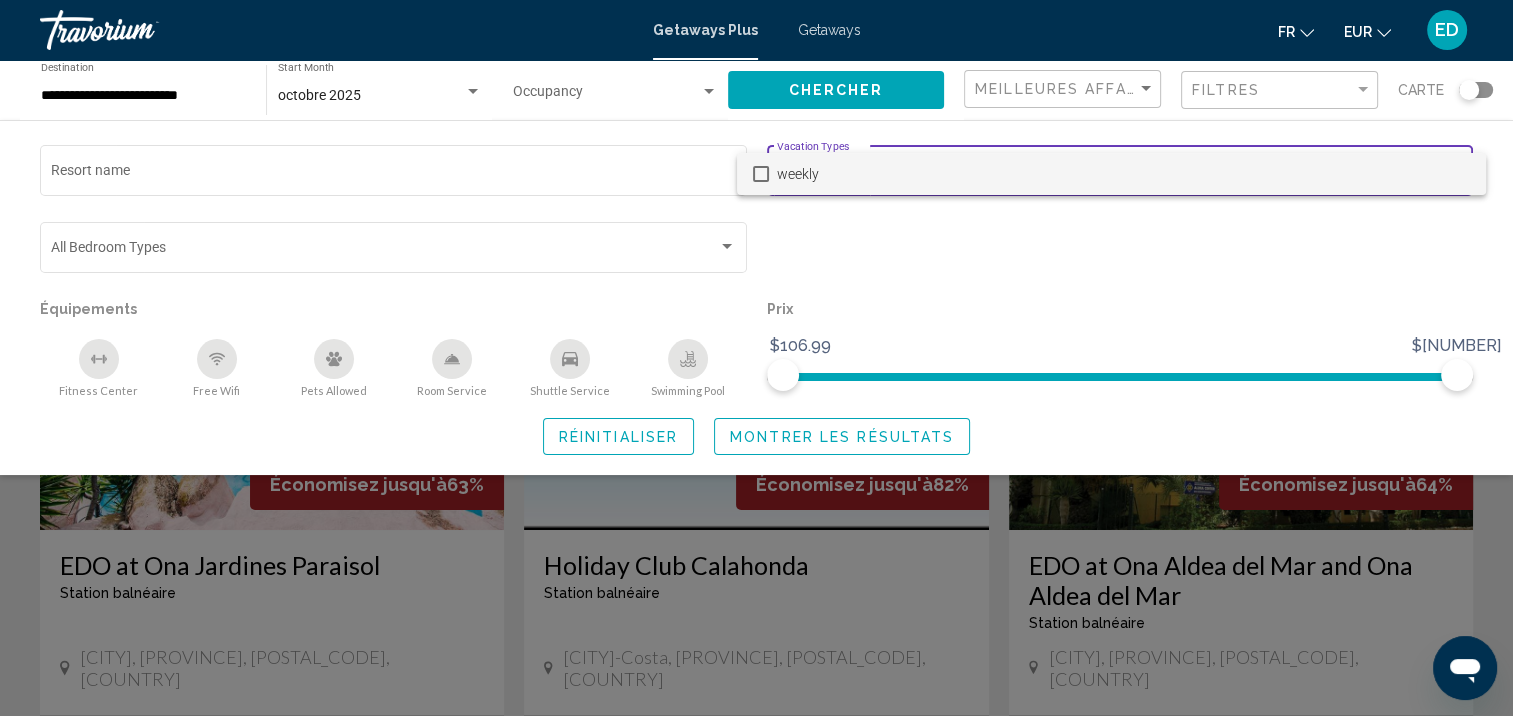 click at bounding box center (756, 358) 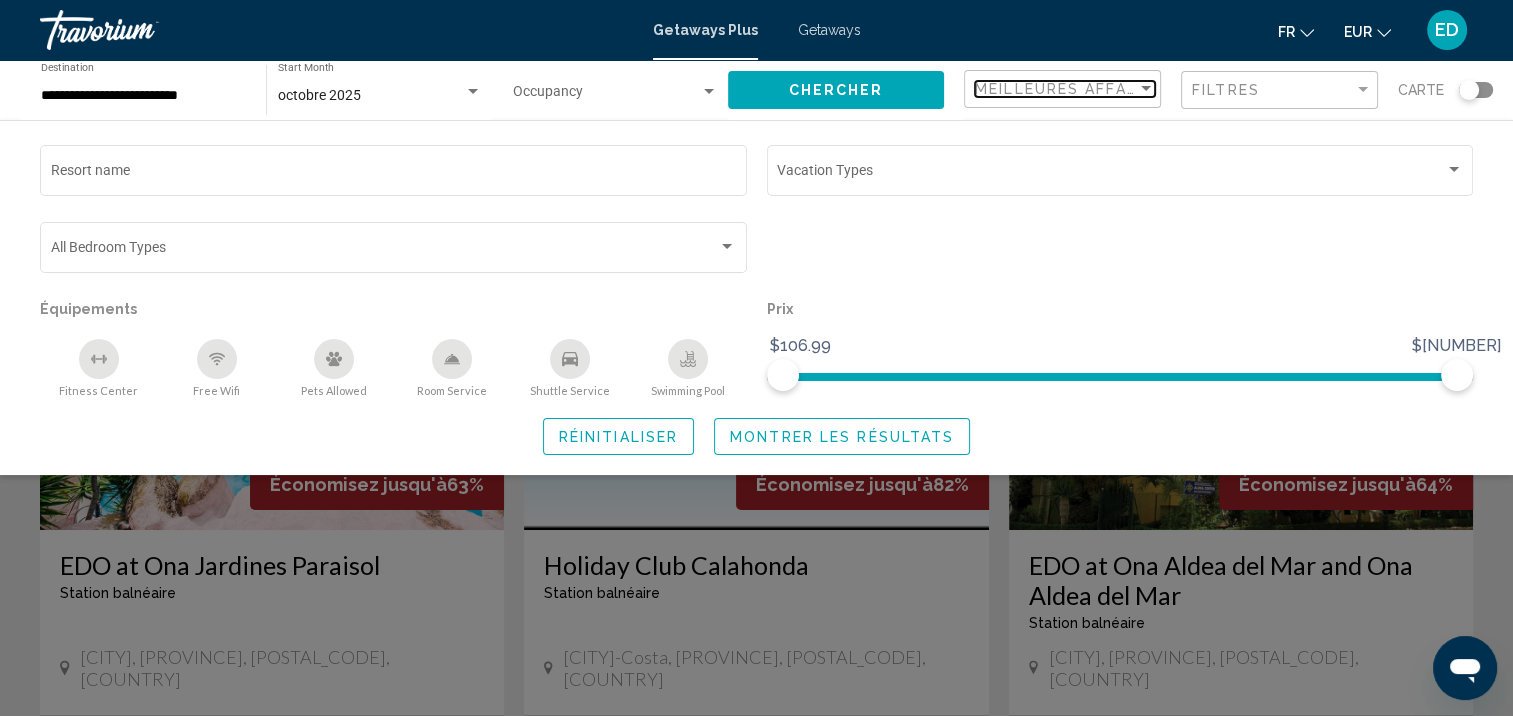 click on "Meilleures affaires" at bounding box center (1069, 89) 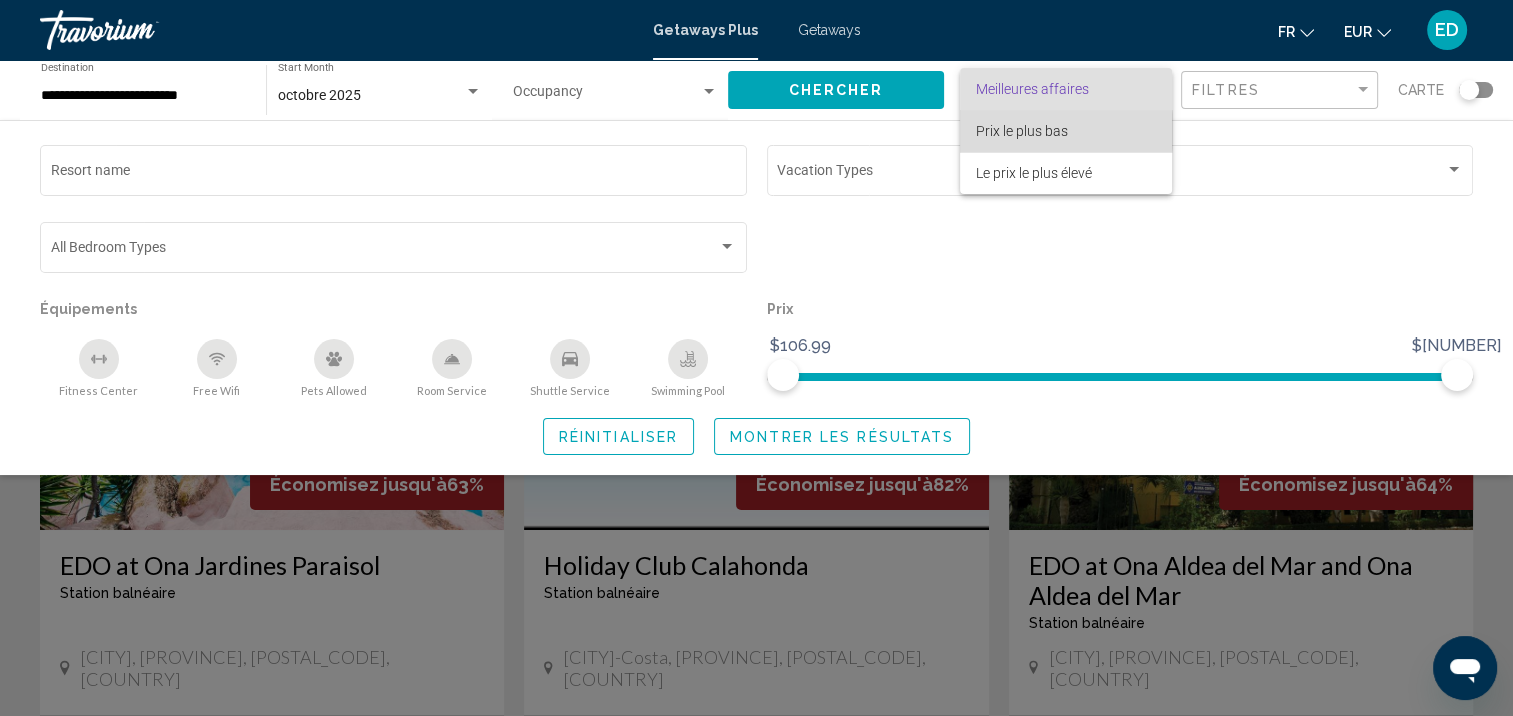 click on "Prix ​​le plus bas" at bounding box center [1022, 131] 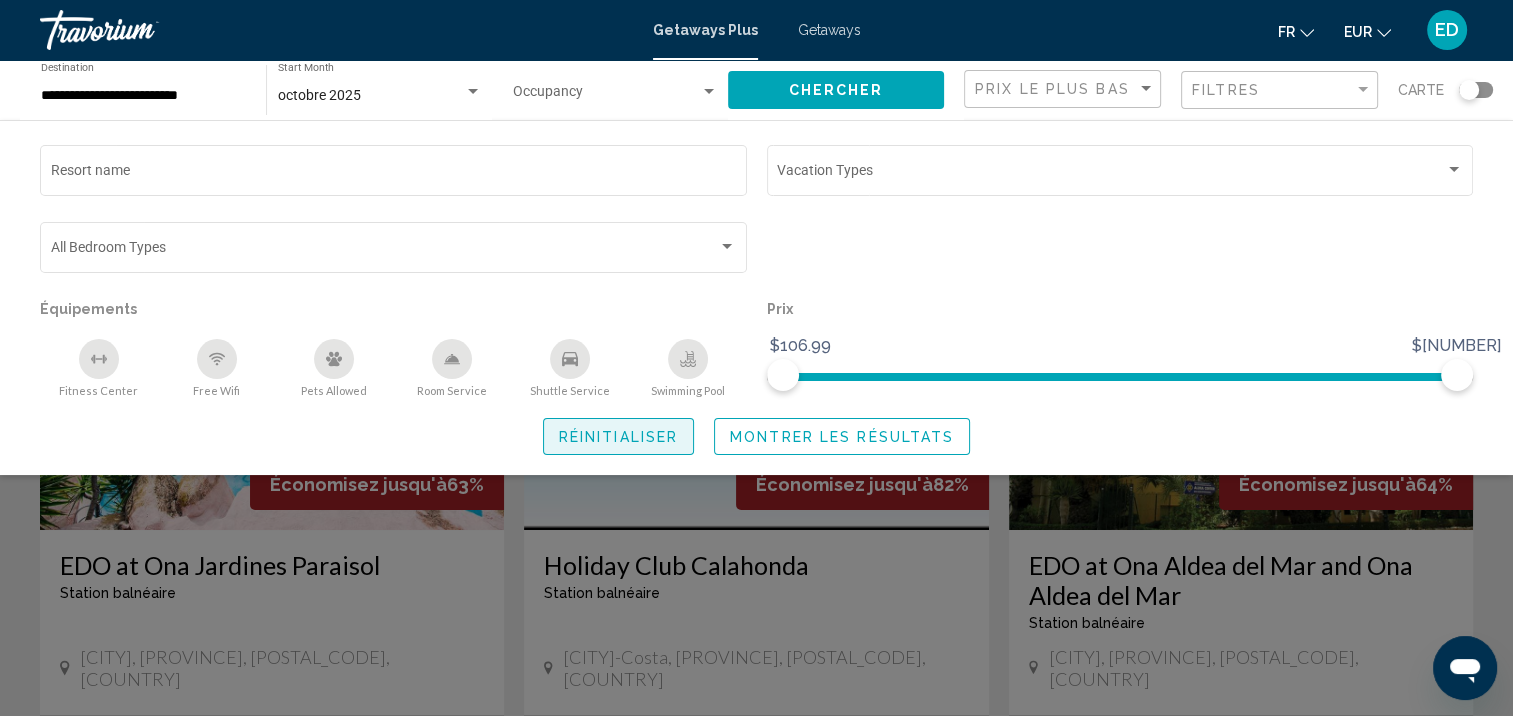 click on "Réinitialiser" 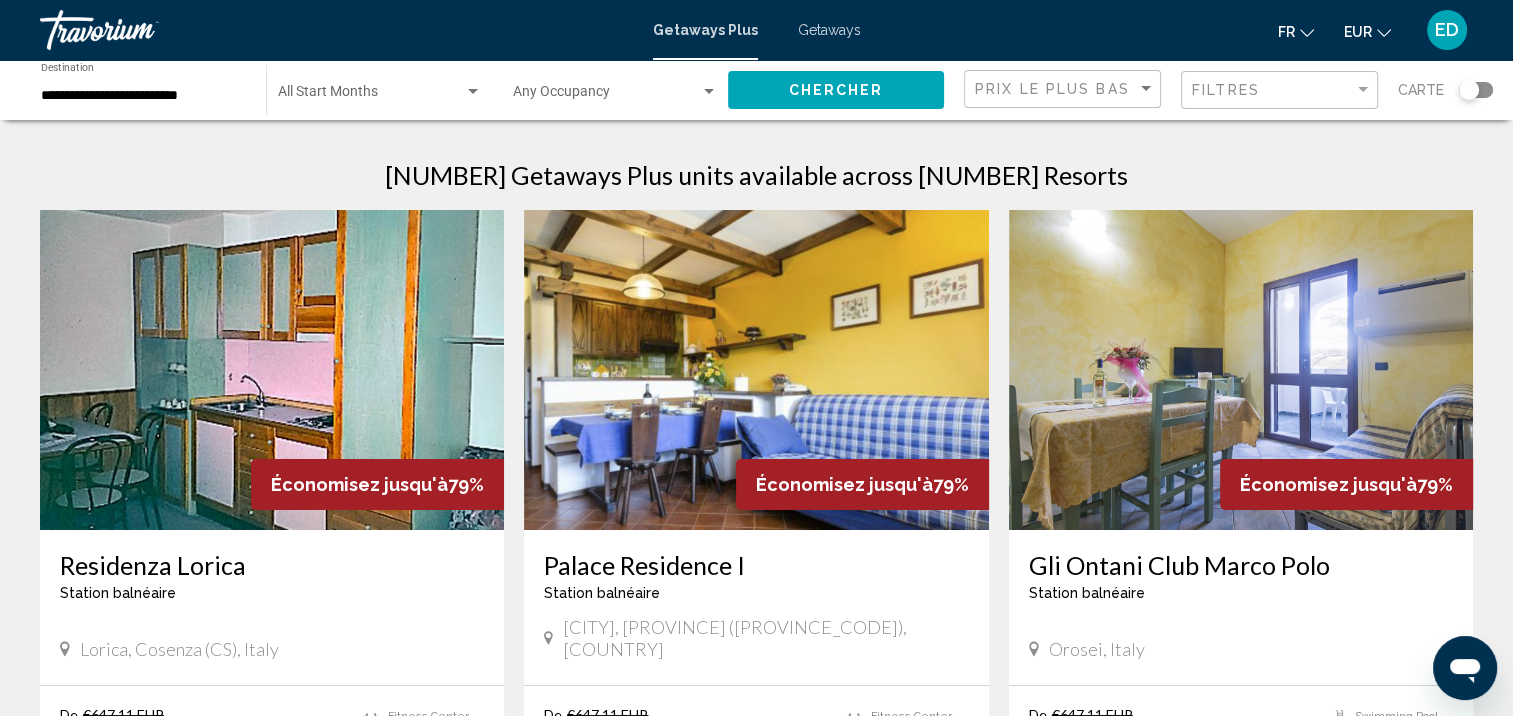 click at bounding box center (371, 96) 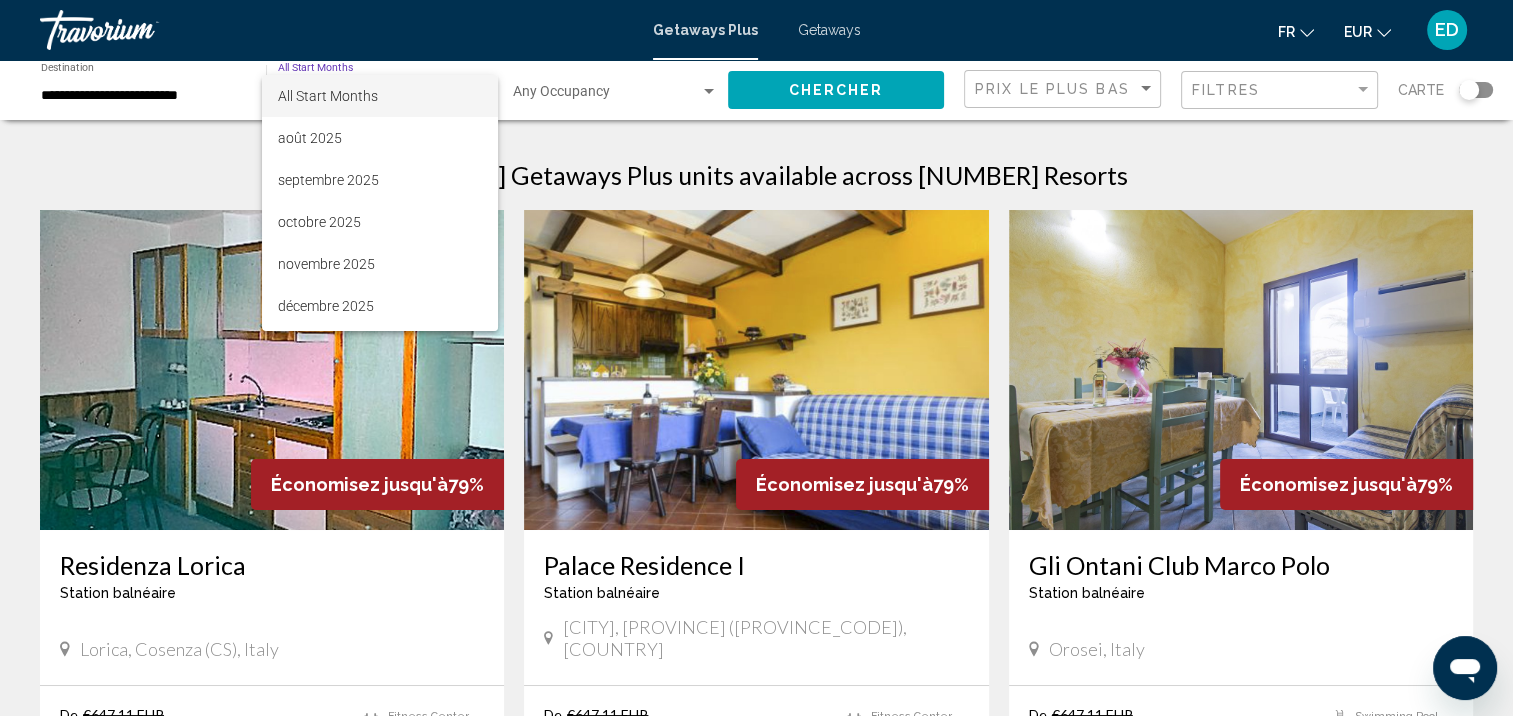 click on "All Start Months" at bounding box center (380, 96) 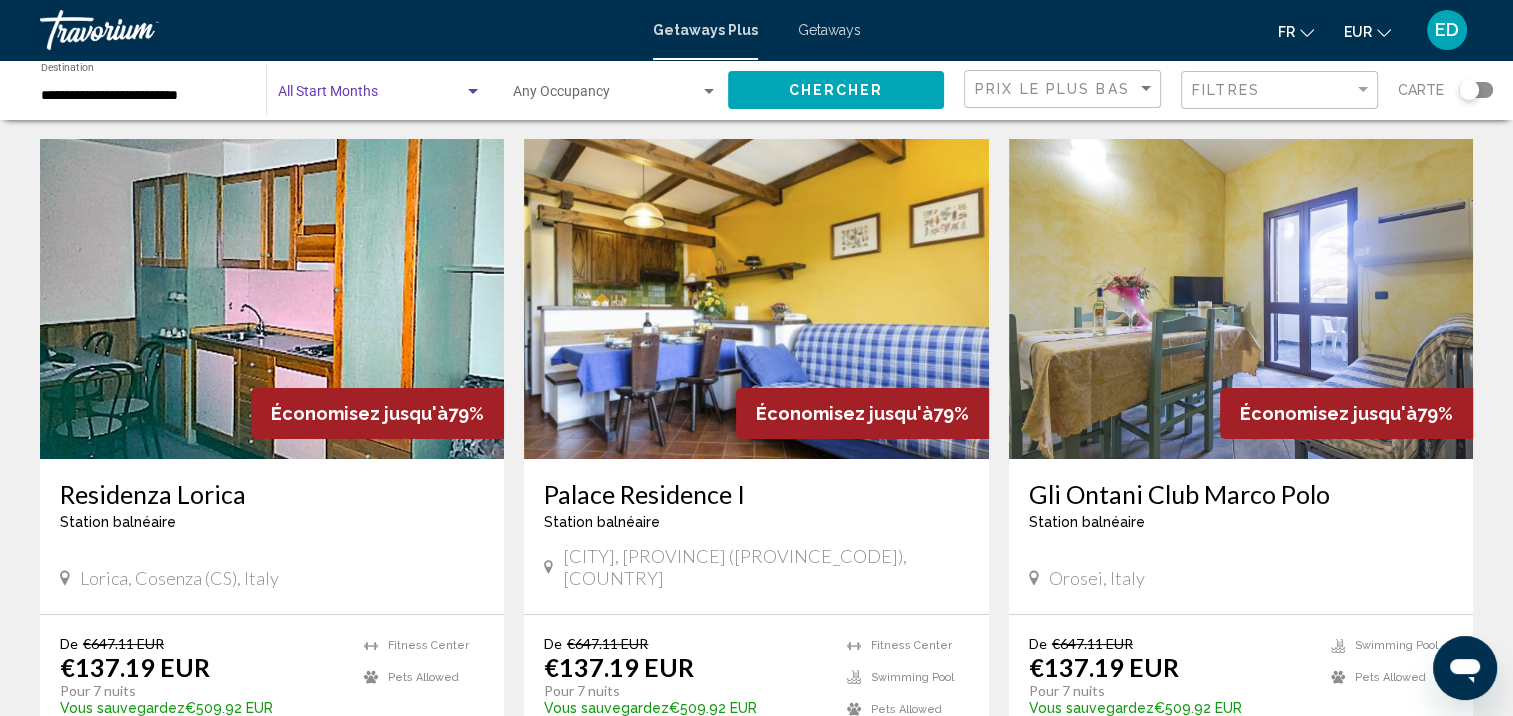 scroll, scrollTop: 0, scrollLeft: 0, axis: both 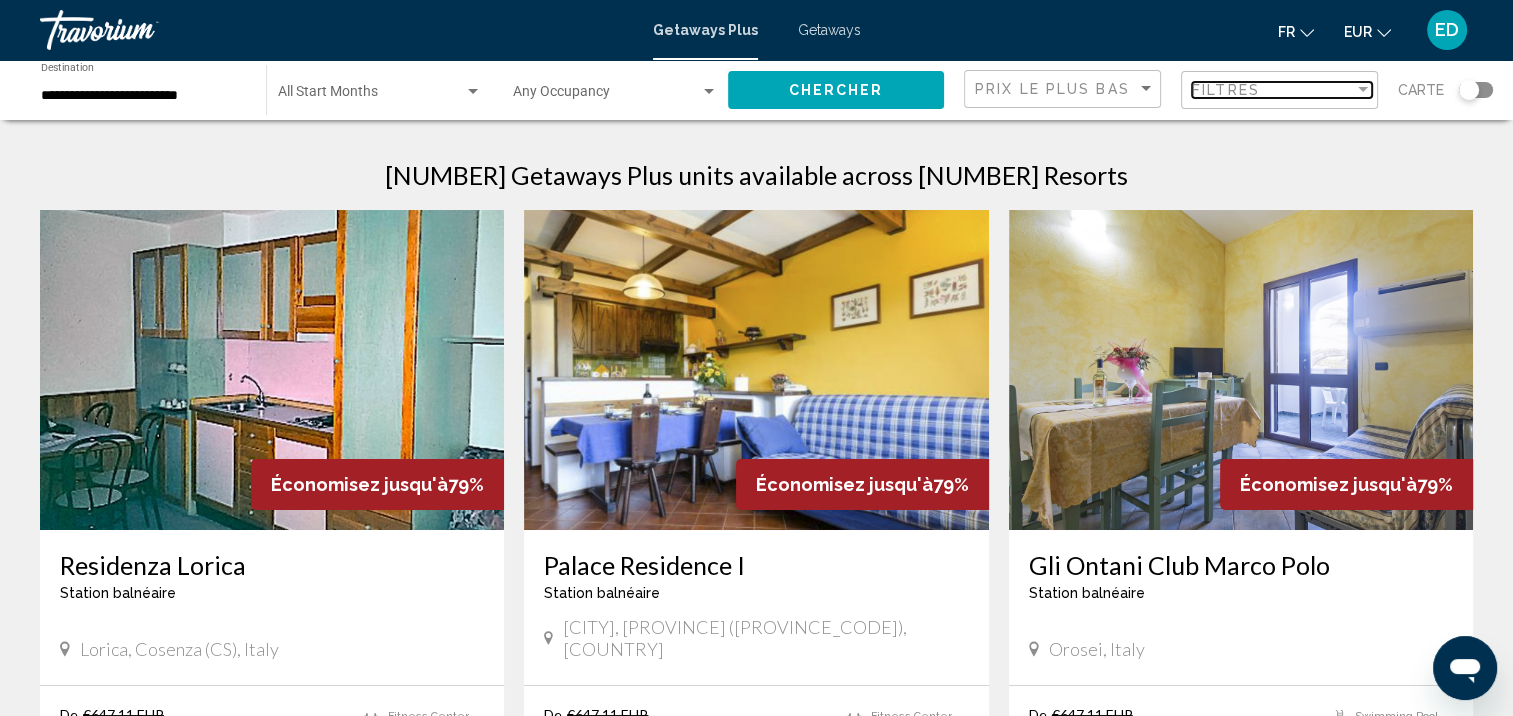 click on "Filtres" at bounding box center [1273, 90] 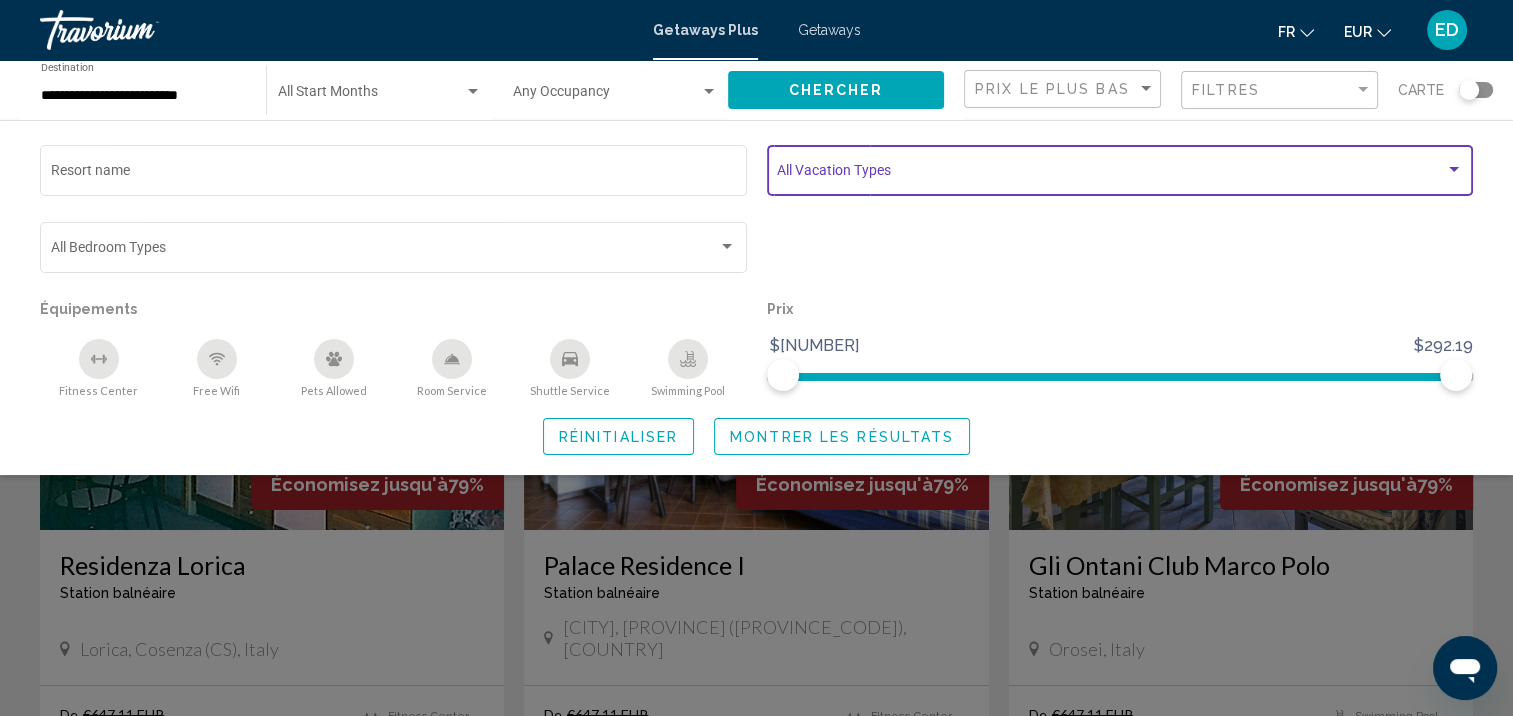 click at bounding box center (1111, 174) 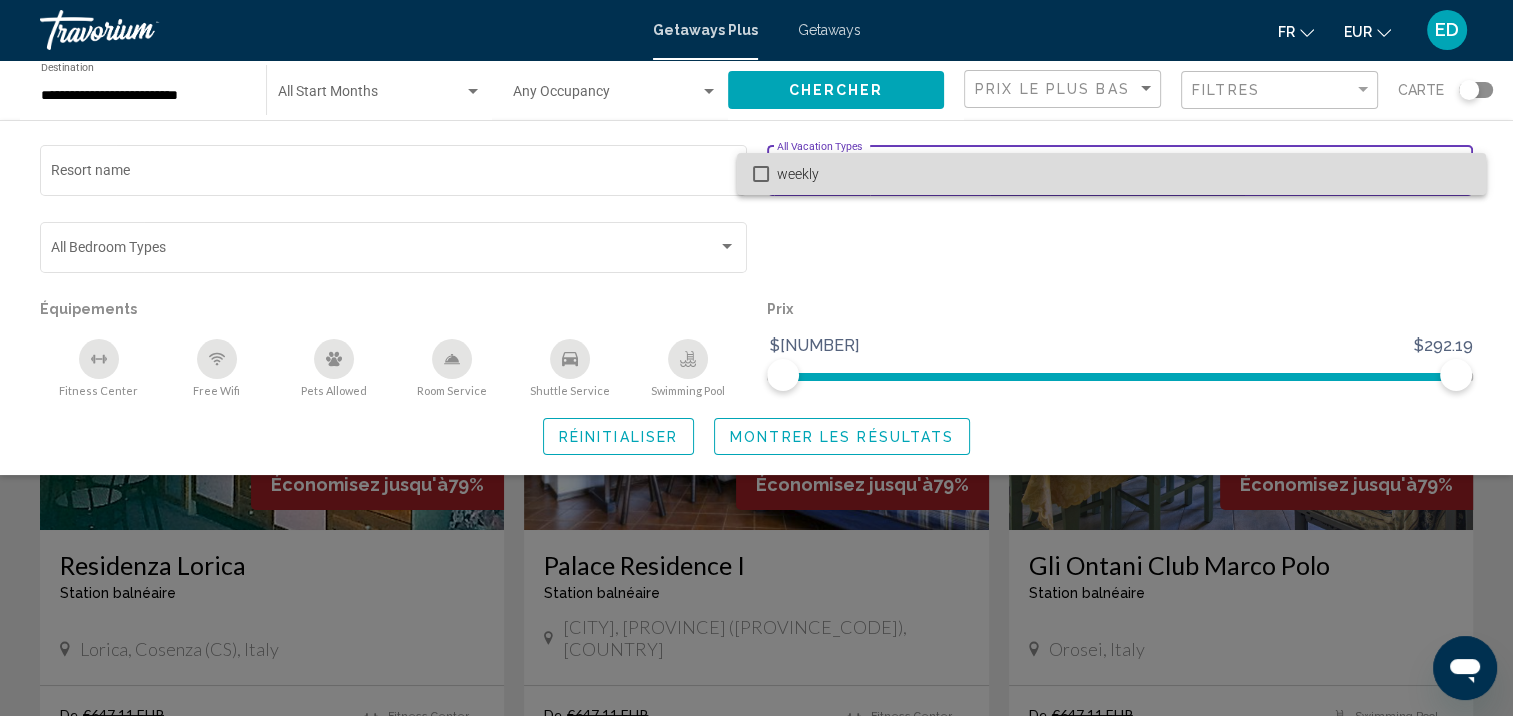 click on "weekly" at bounding box center [1123, 174] 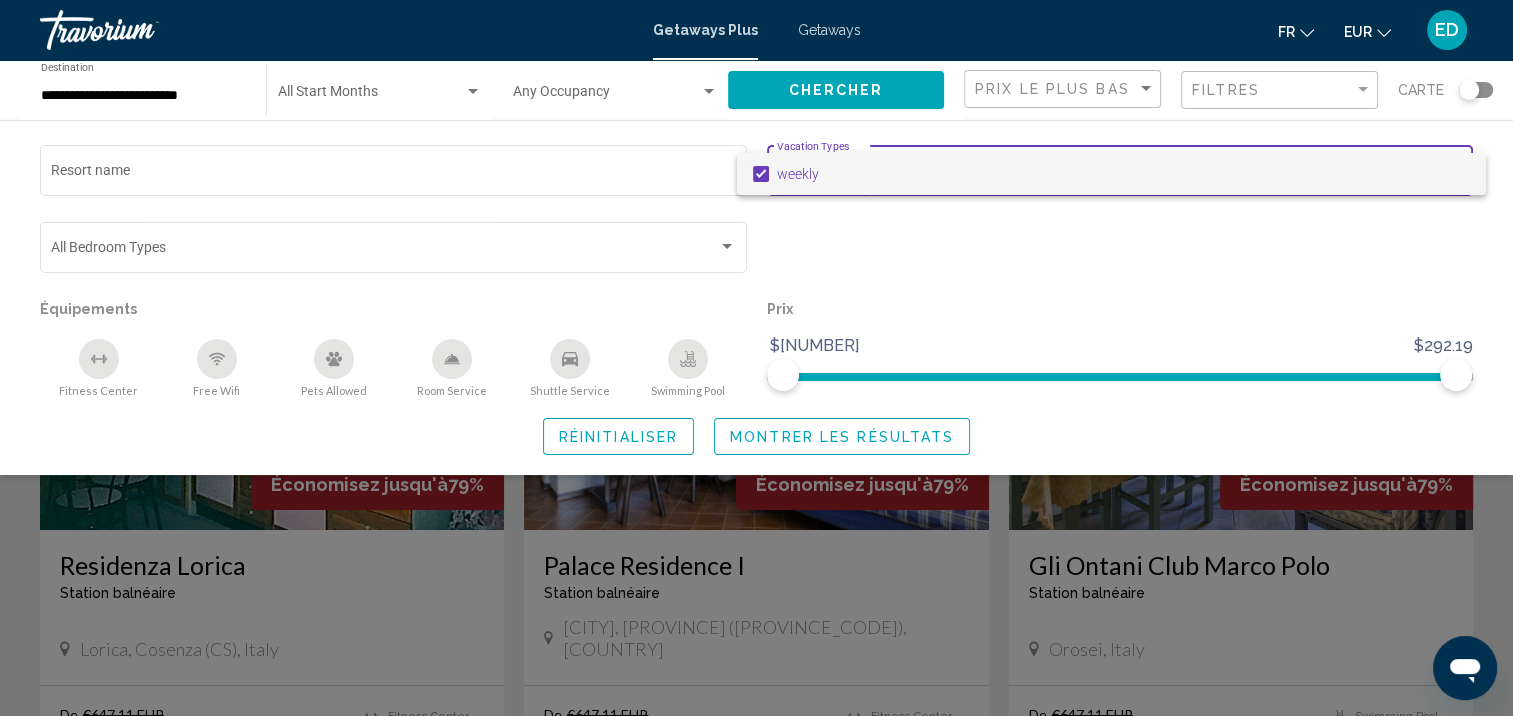 click at bounding box center [756, 358] 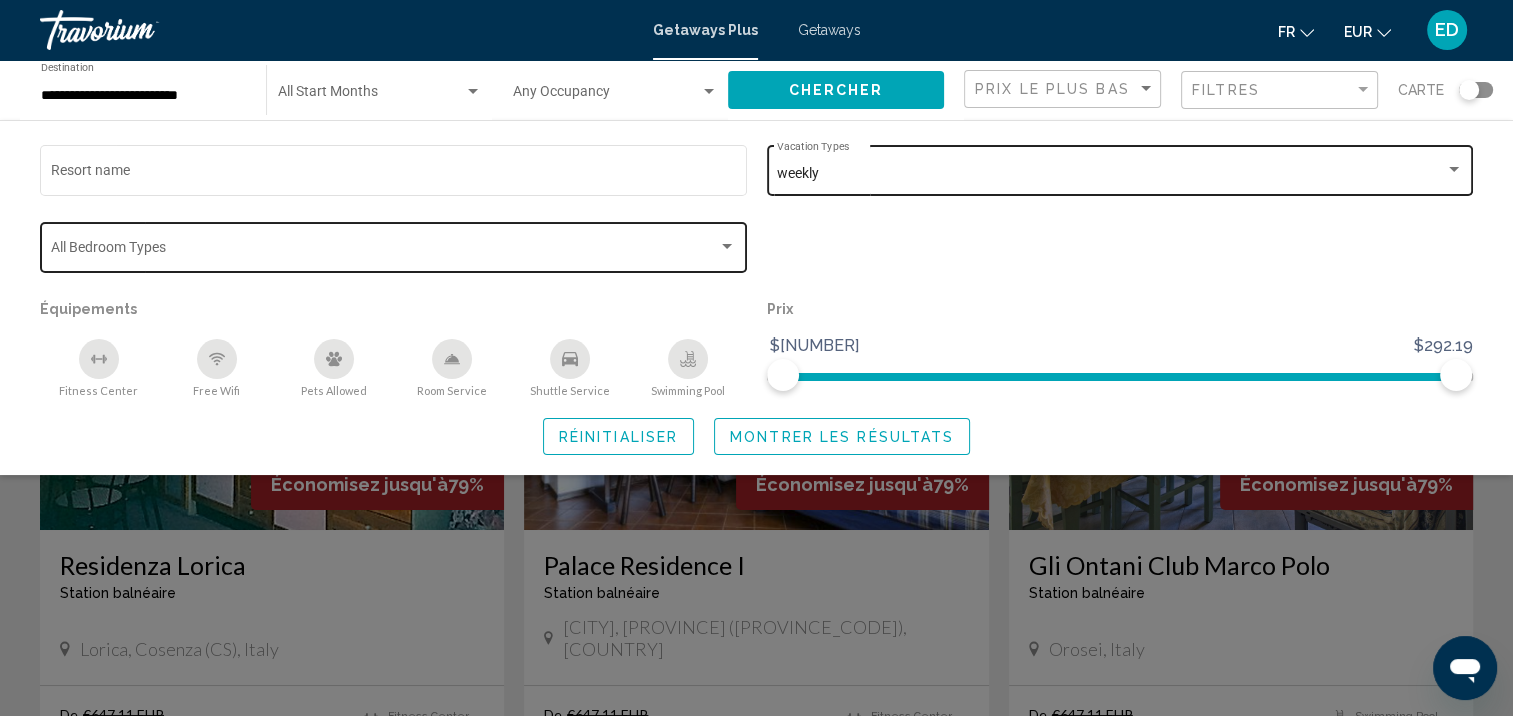 click at bounding box center [385, 251] 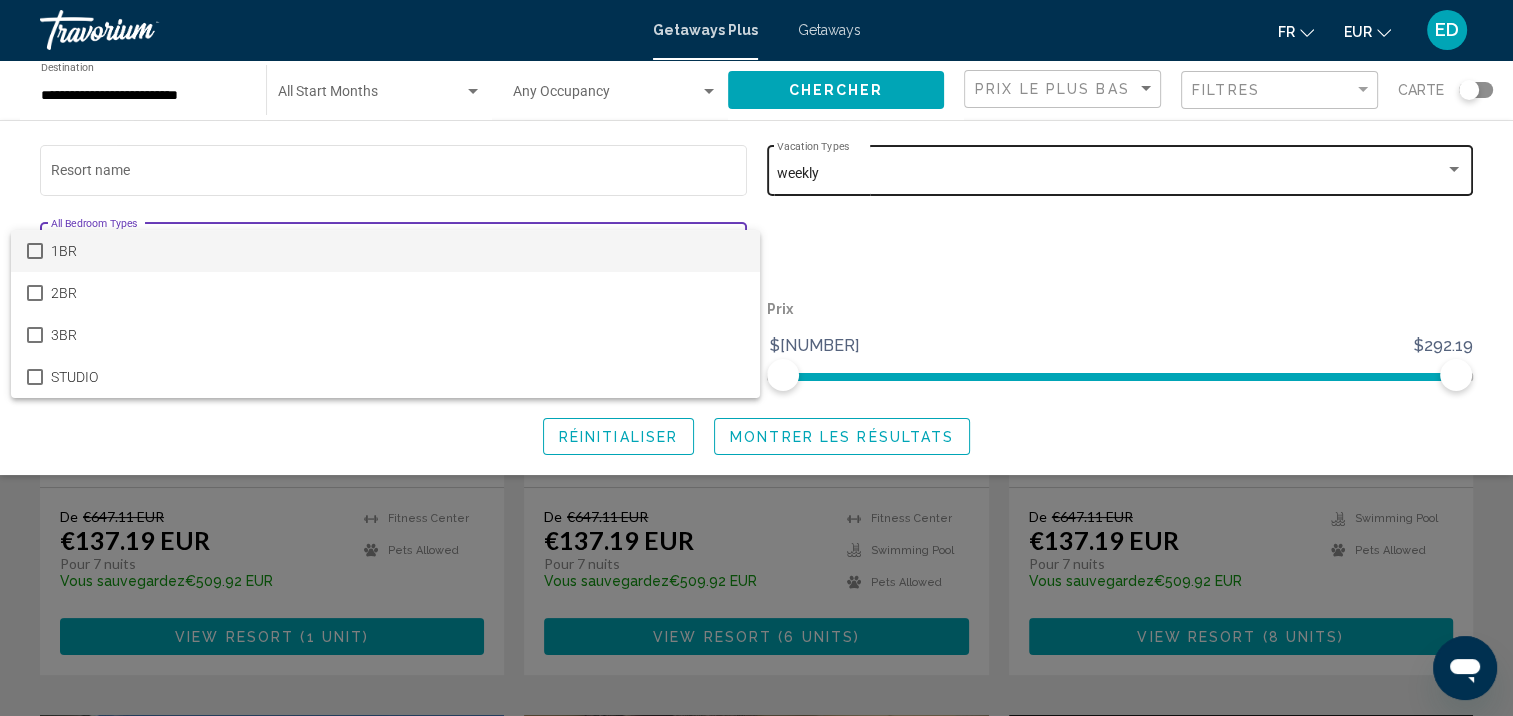 scroll, scrollTop: 200, scrollLeft: 0, axis: vertical 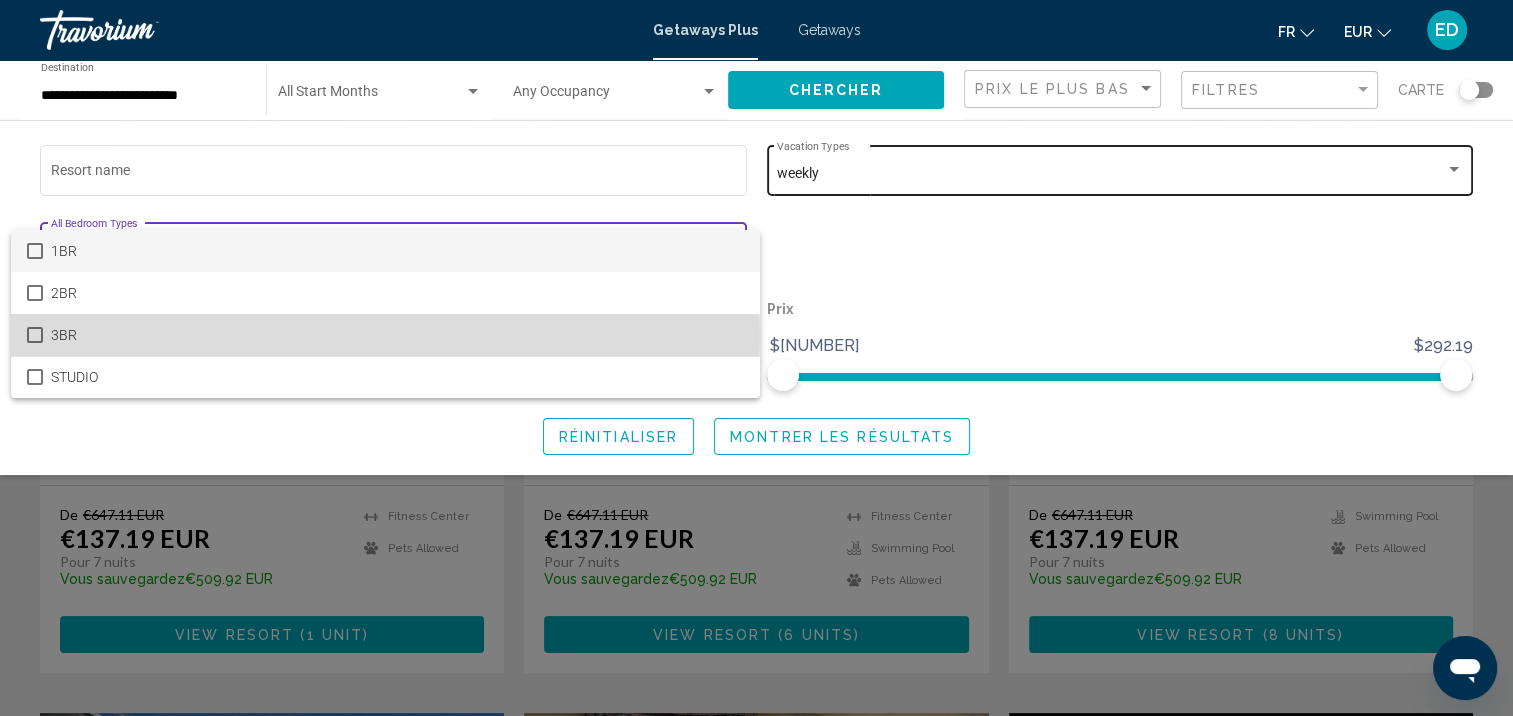 click on "3BR" at bounding box center [397, 335] 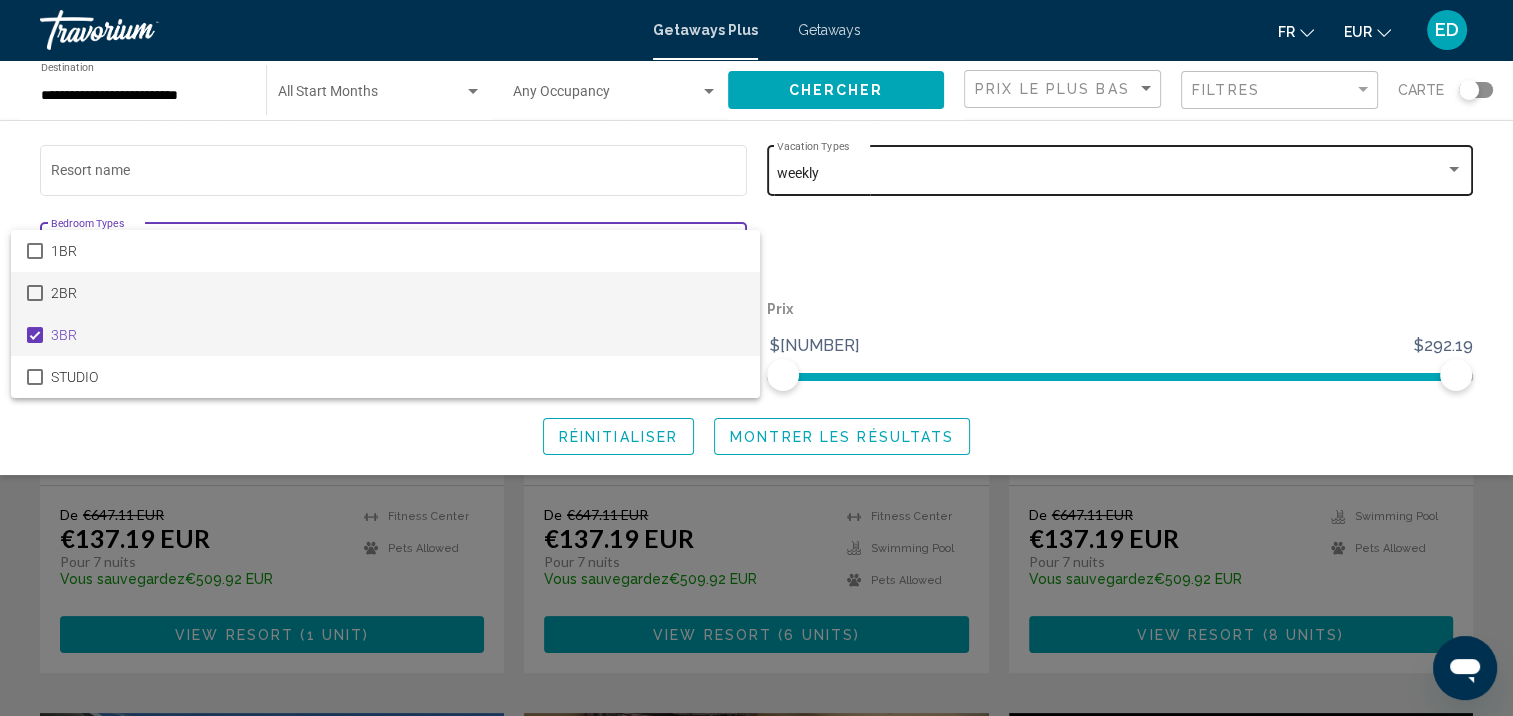click on "2BR" at bounding box center [397, 293] 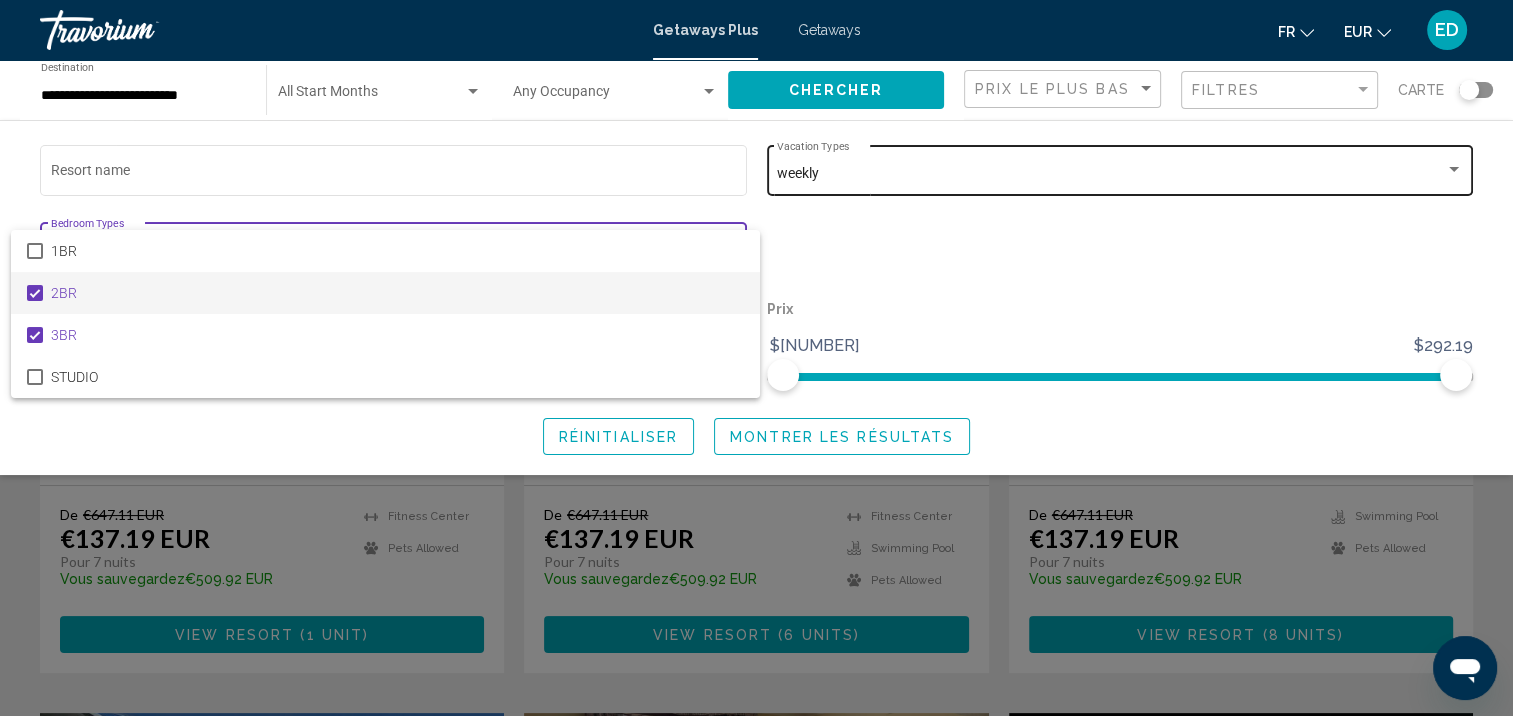 click at bounding box center [756, 358] 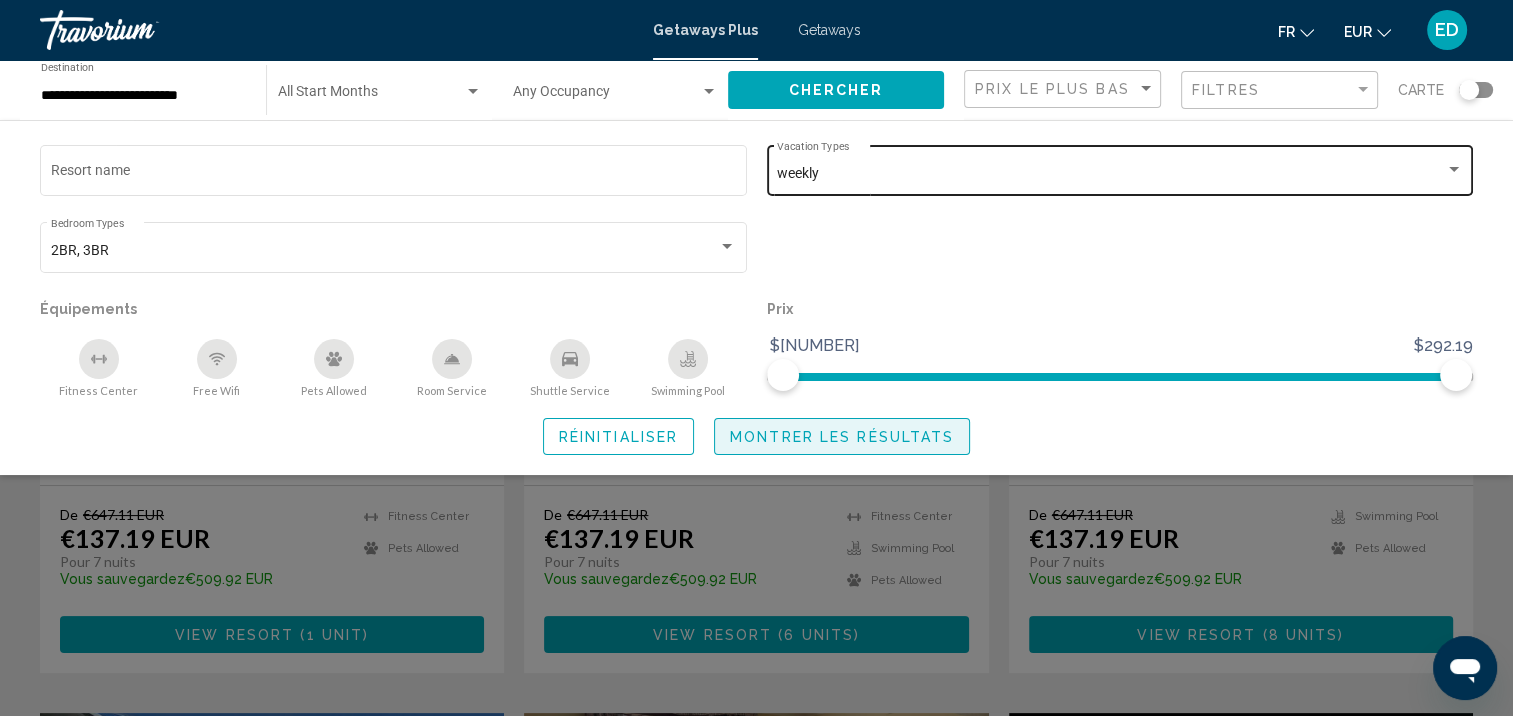 click on "Montrer les résultats" 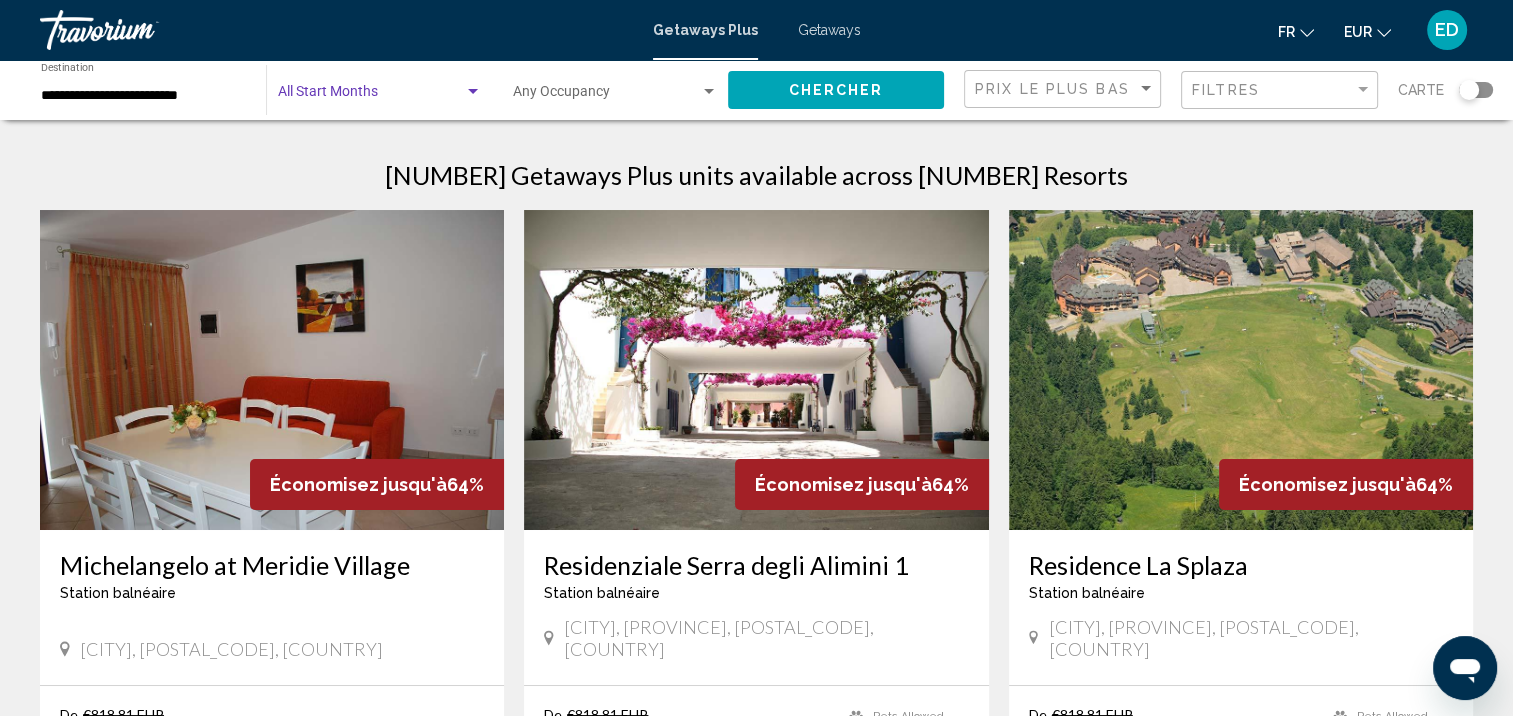 click at bounding box center (371, 96) 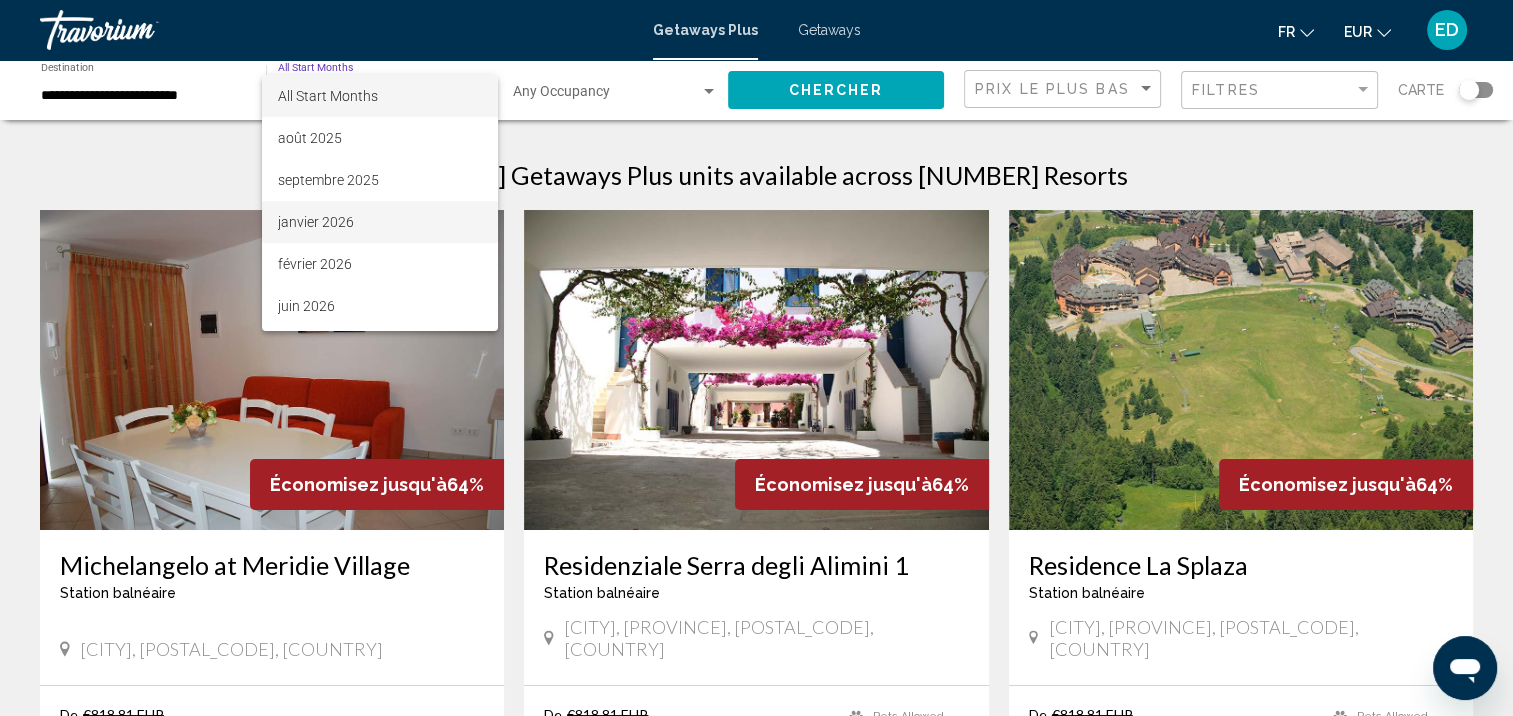 click on "janvier 2026" at bounding box center [380, 222] 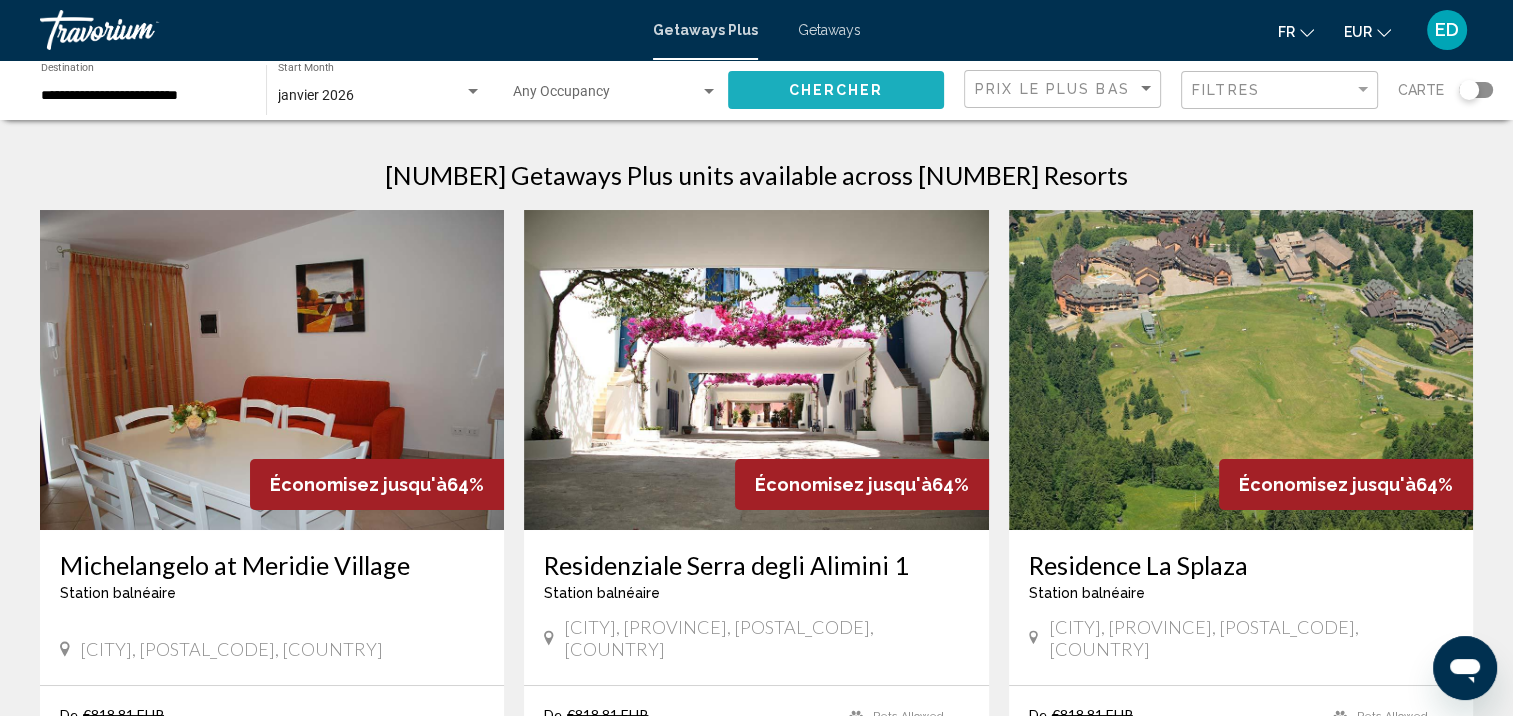 click on "Chercher" 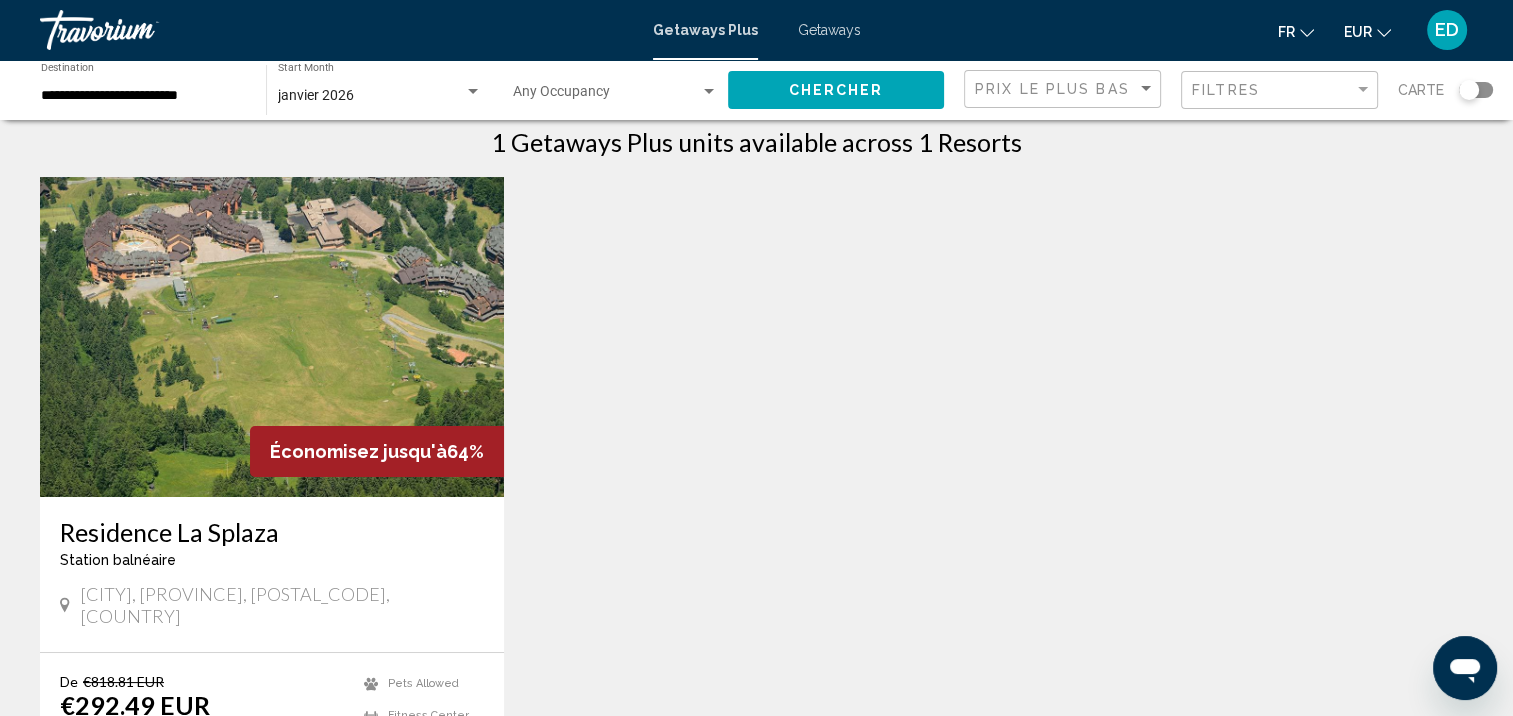 scroll, scrollTop: 0, scrollLeft: 0, axis: both 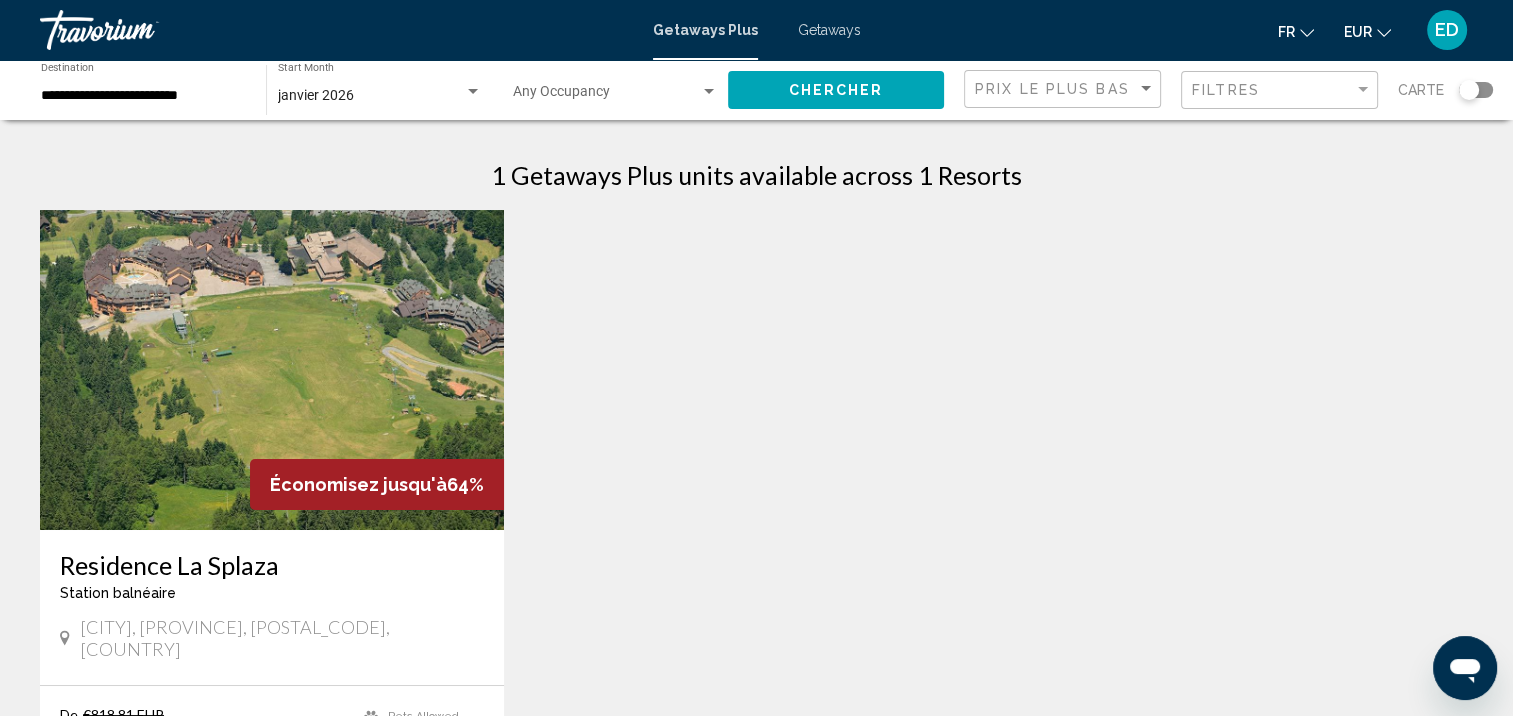 click at bounding box center [473, 92] 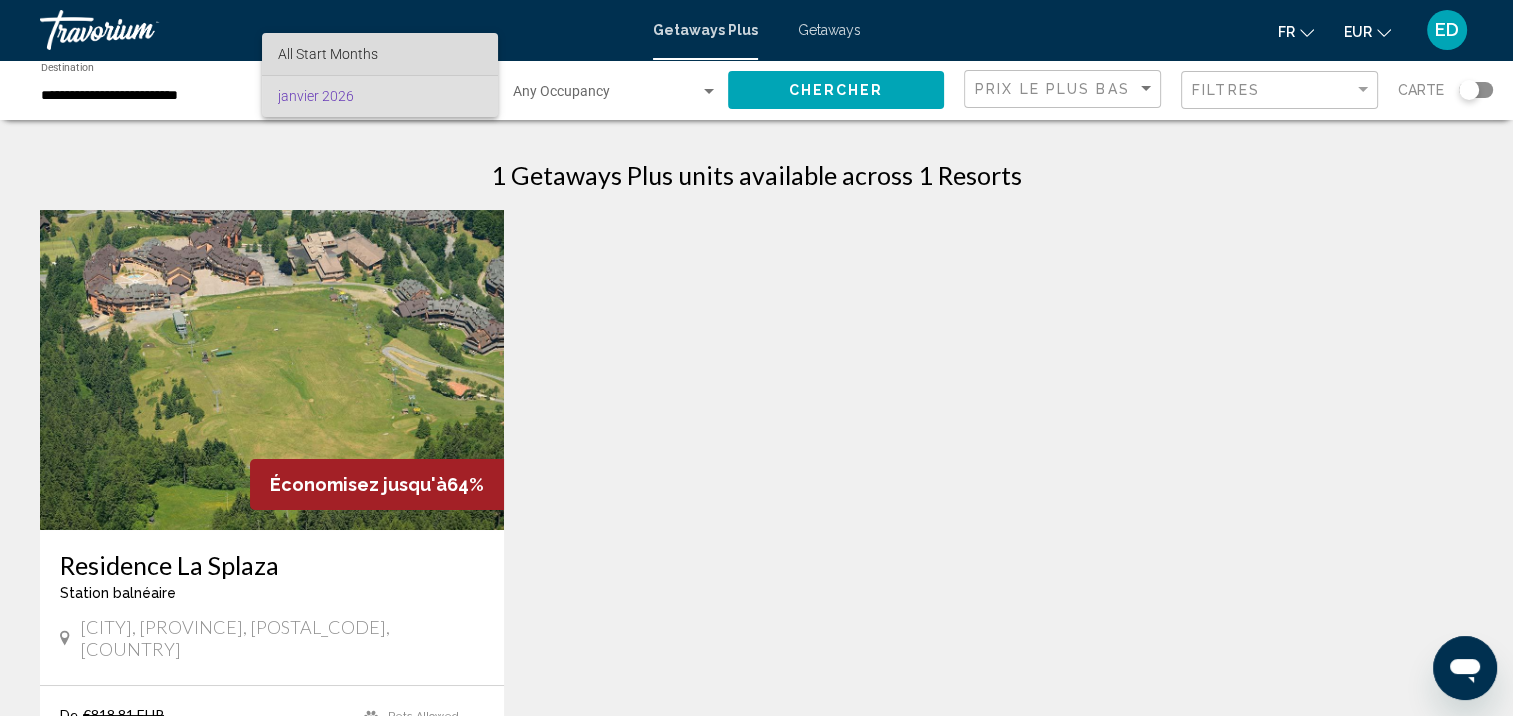 click on "All Start Months" at bounding box center (380, 54) 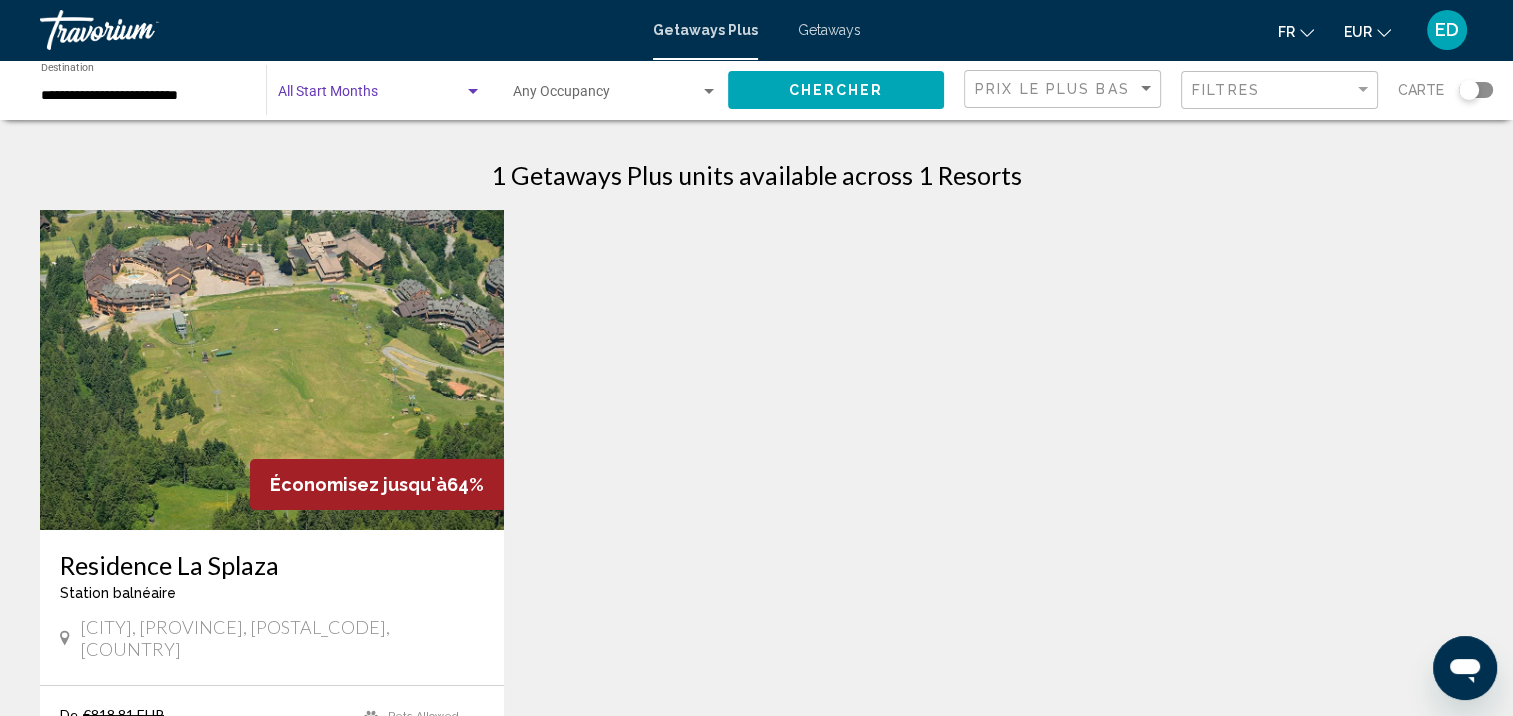 click at bounding box center (606, 96) 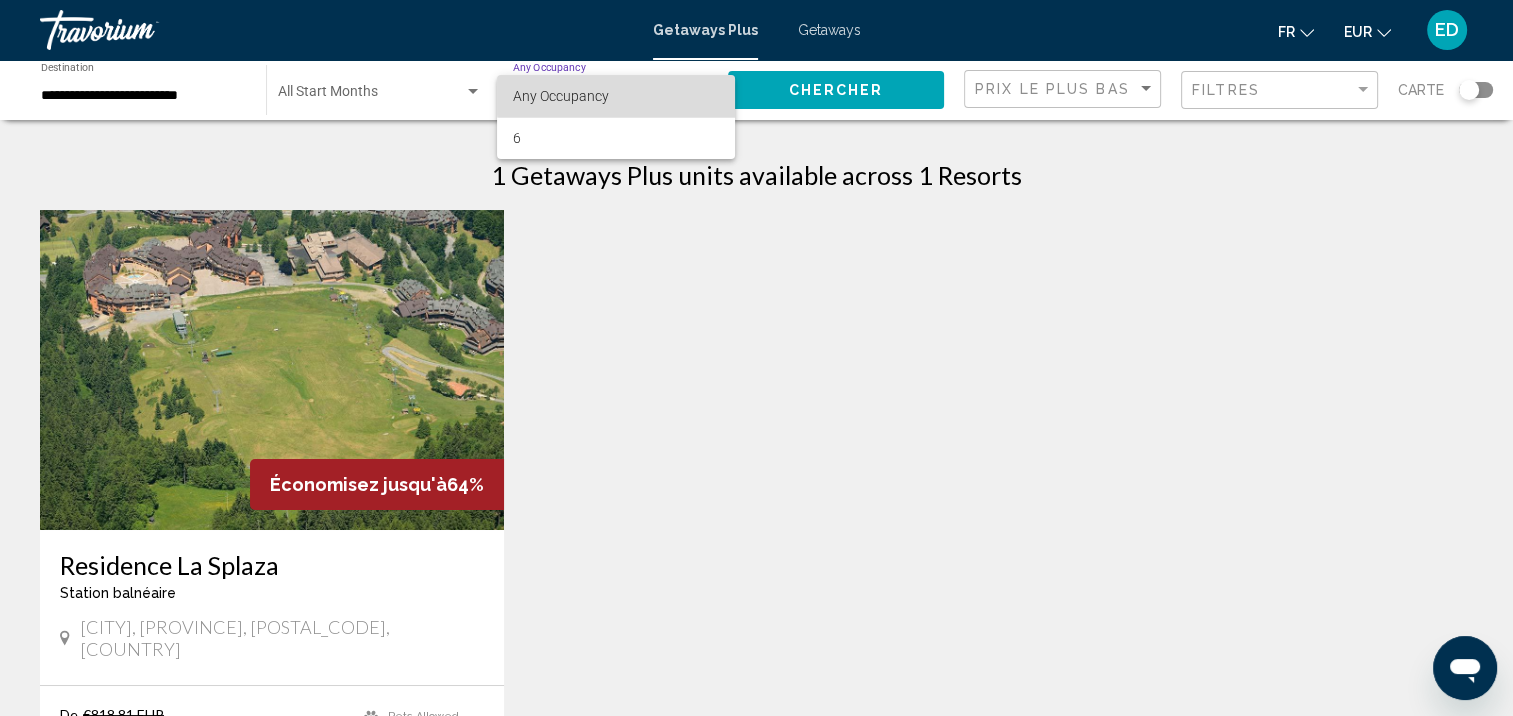 click on "Any Occupancy" at bounding box center (615, 96) 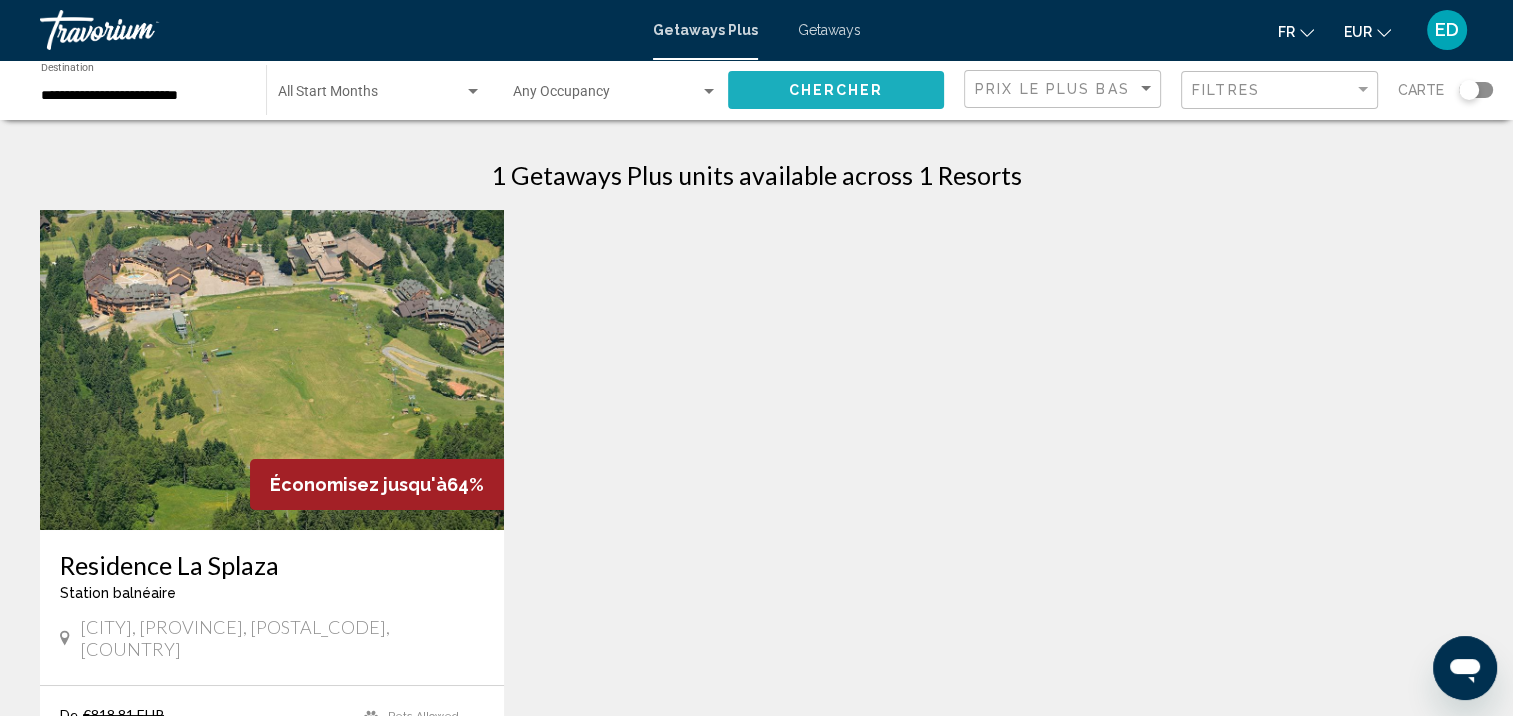 click on "Chercher" 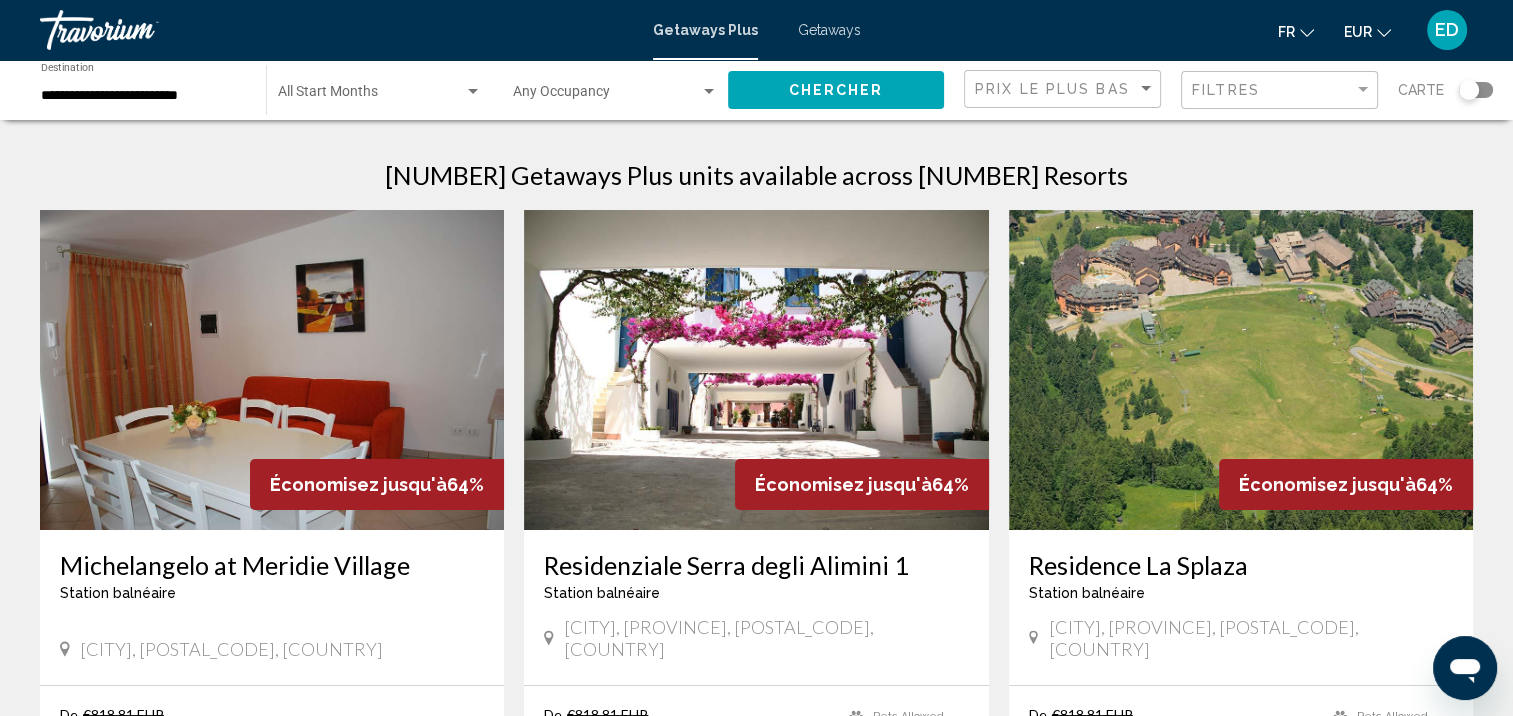 click at bounding box center [371, 96] 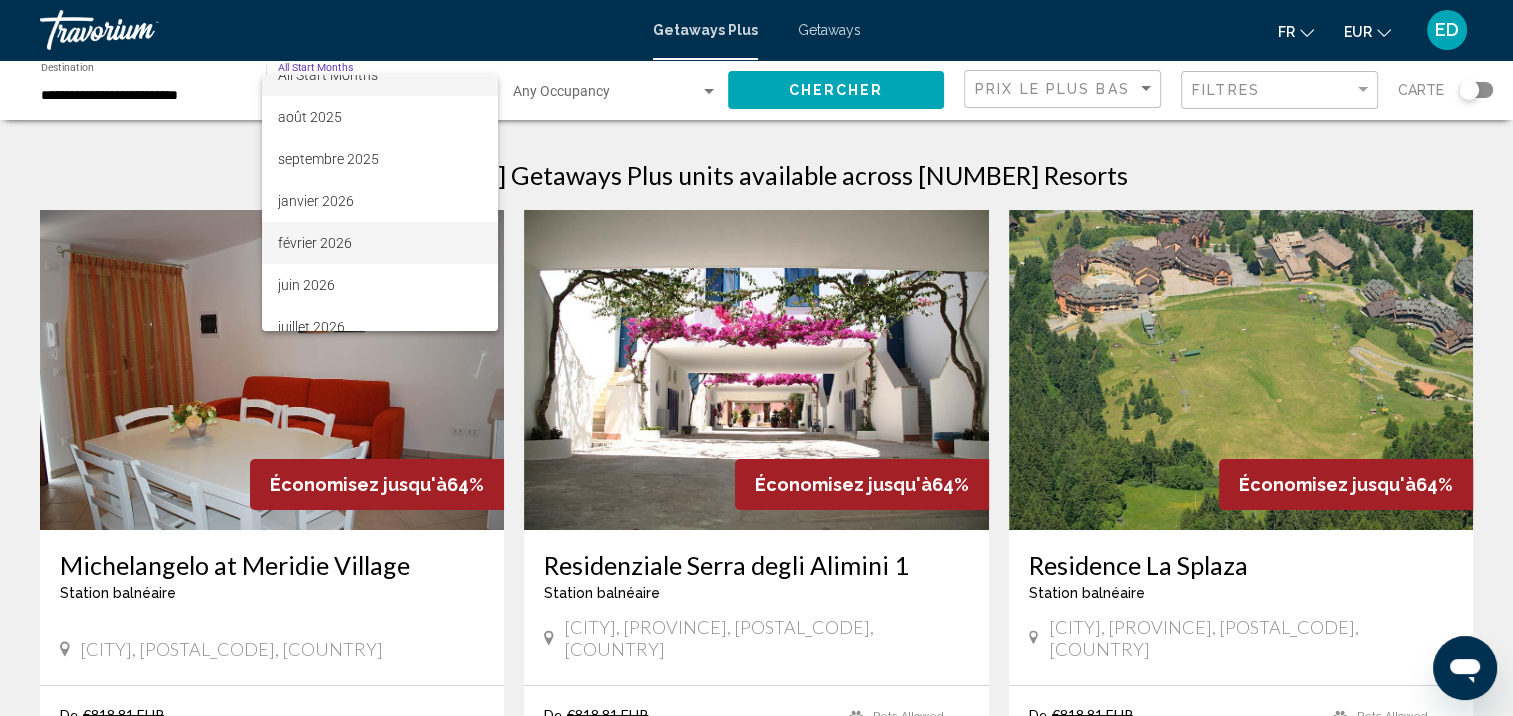 scroll, scrollTop: 37, scrollLeft: 0, axis: vertical 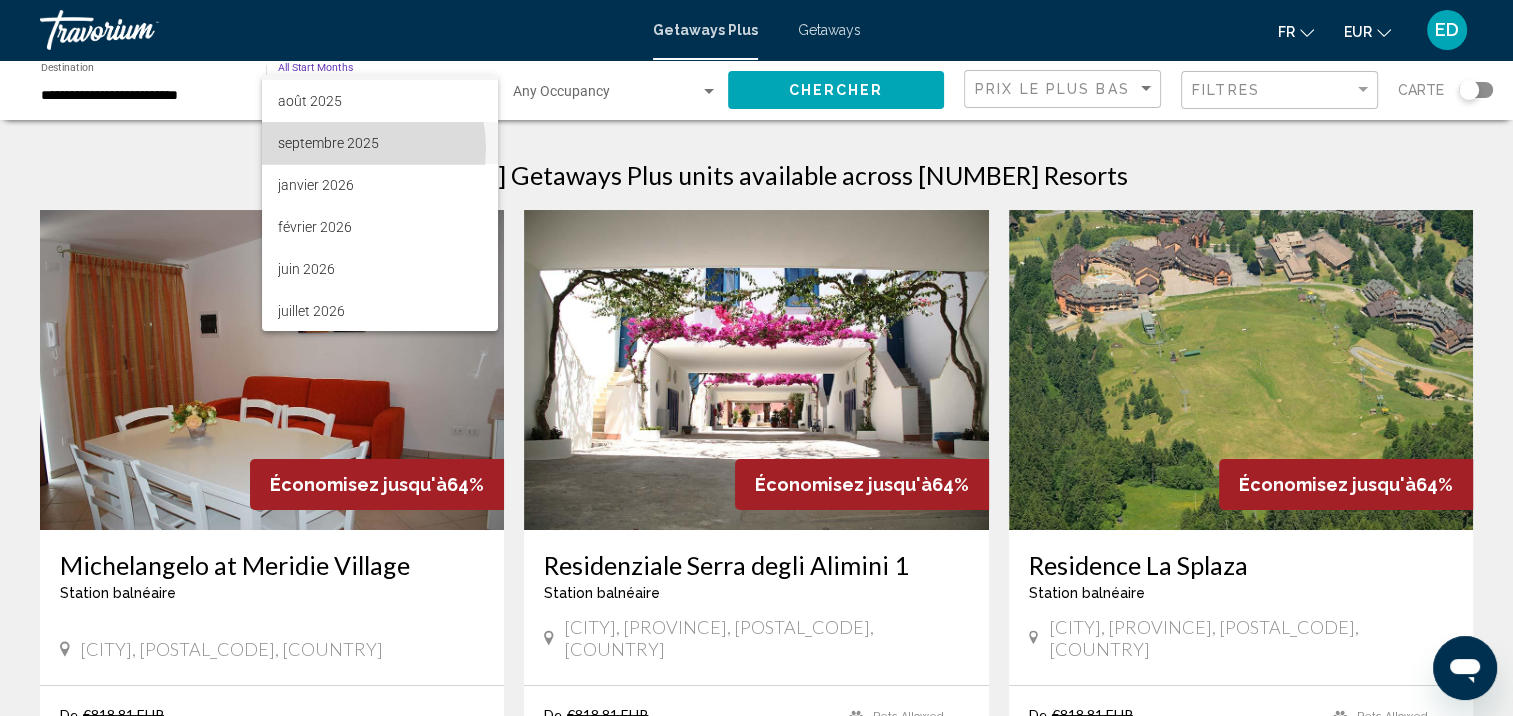 click on "septembre 2025" at bounding box center (380, 143) 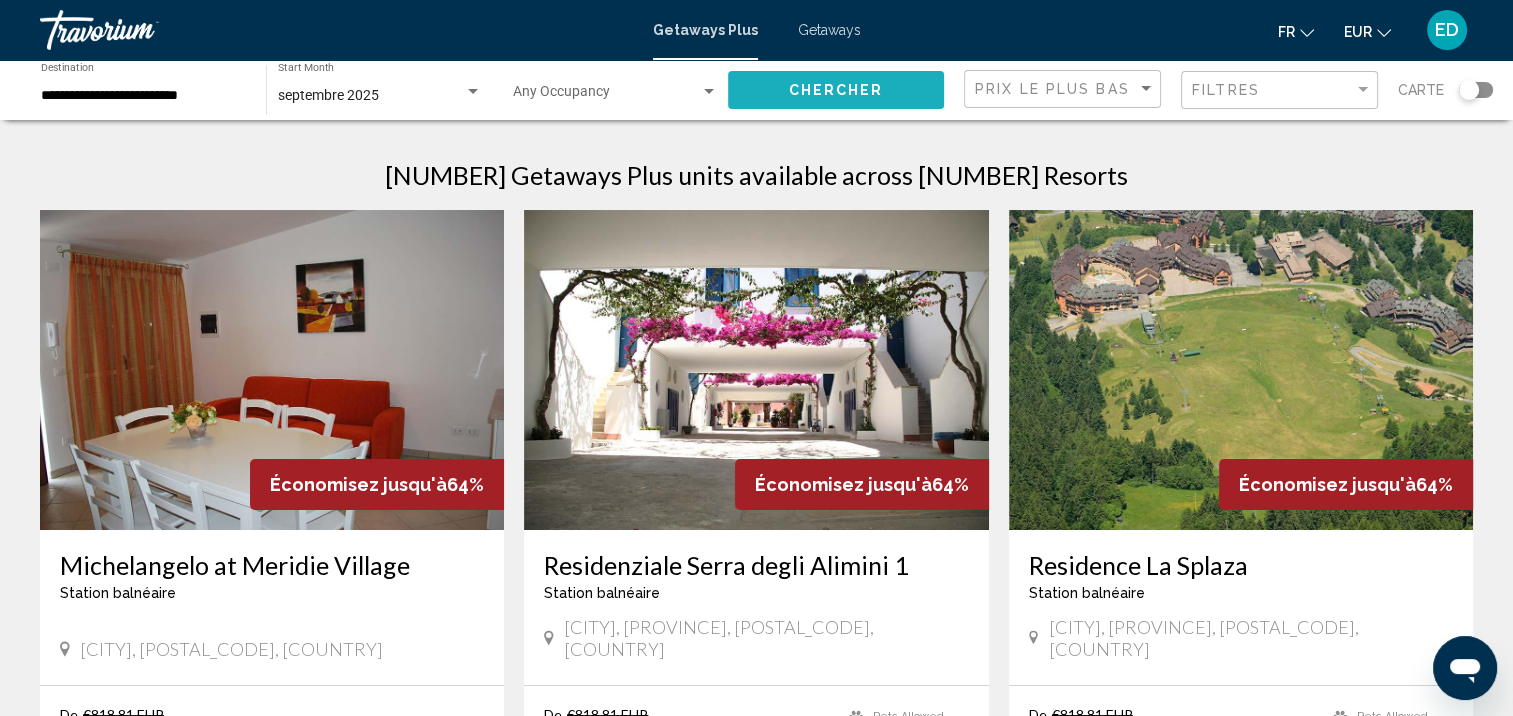 click on "Chercher" 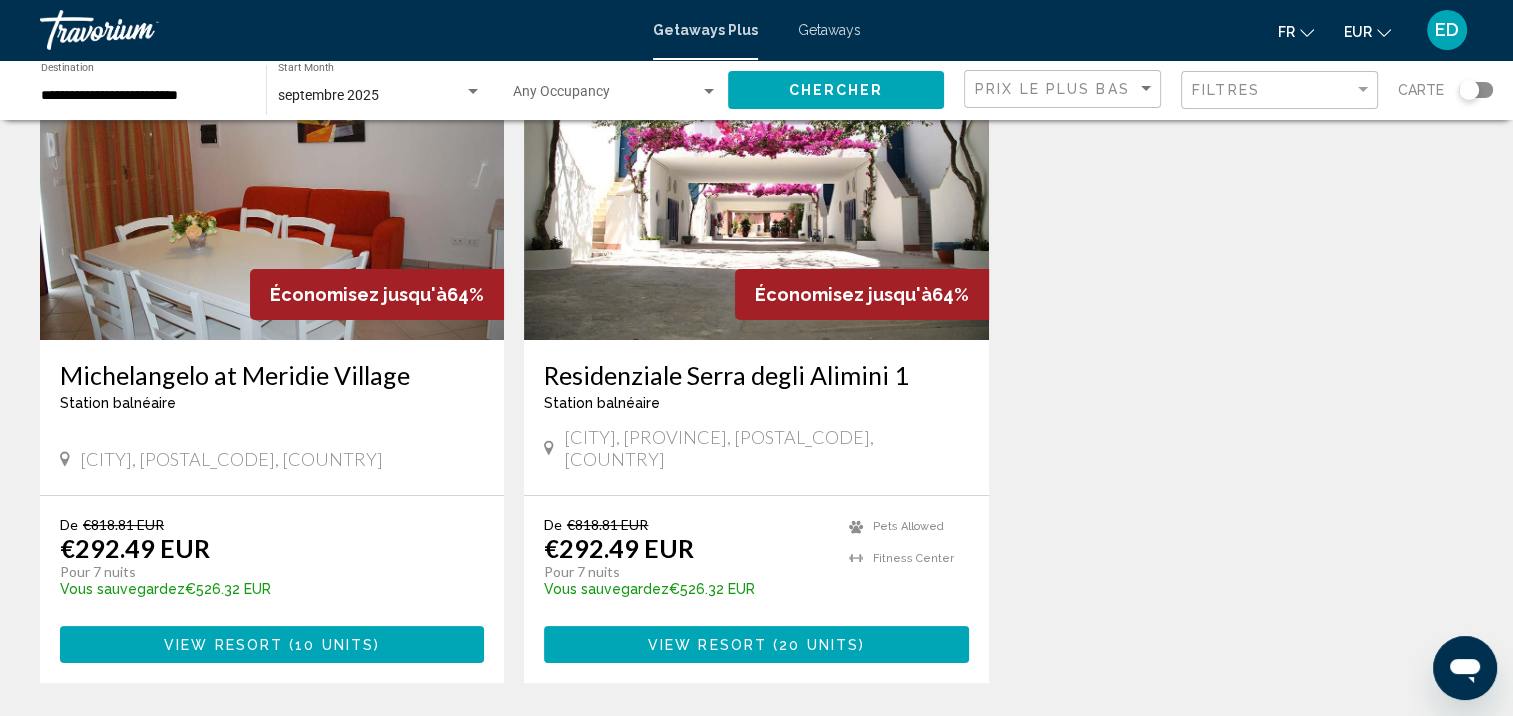 scroll, scrollTop: 0, scrollLeft: 0, axis: both 